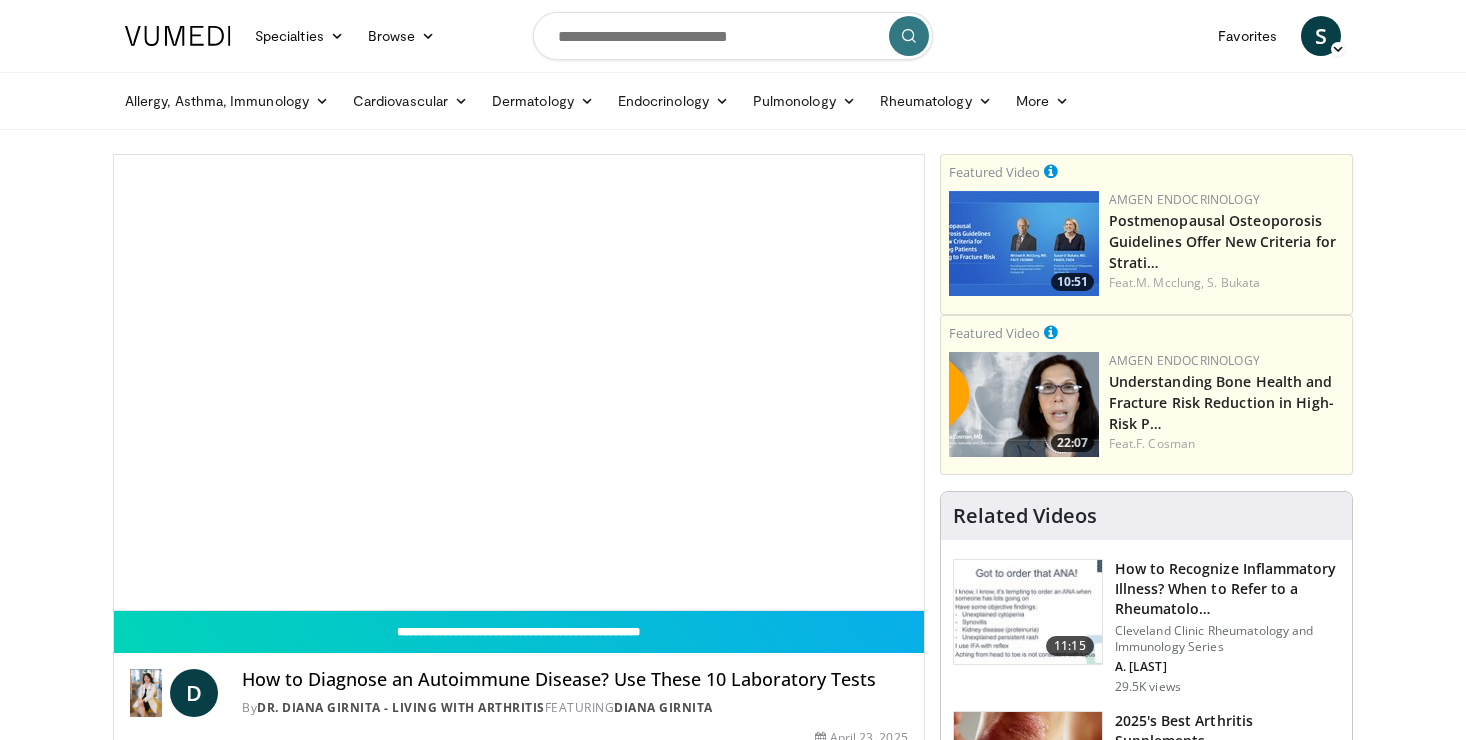 scroll, scrollTop: 0, scrollLeft: 0, axis: both 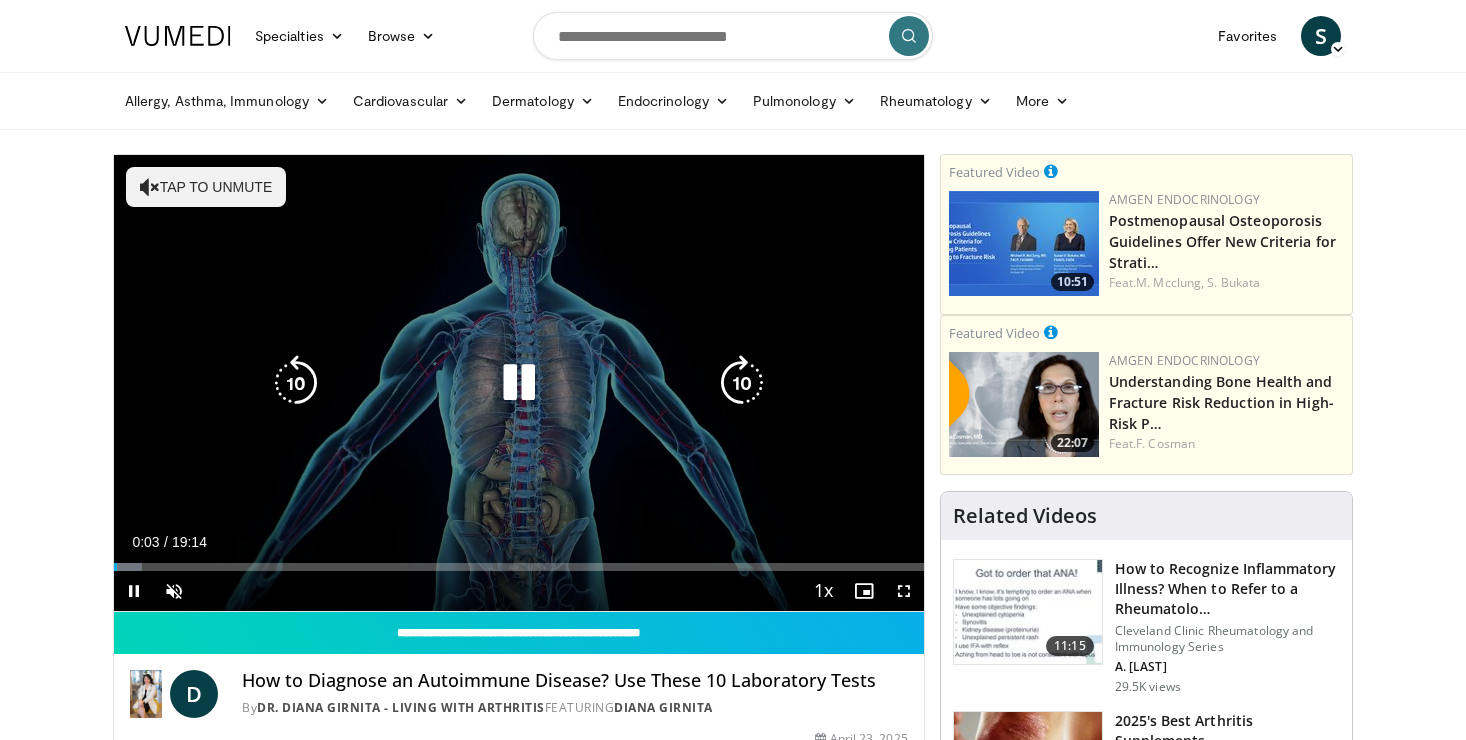 click on "Tap to unmute" at bounding box center (206, 187) 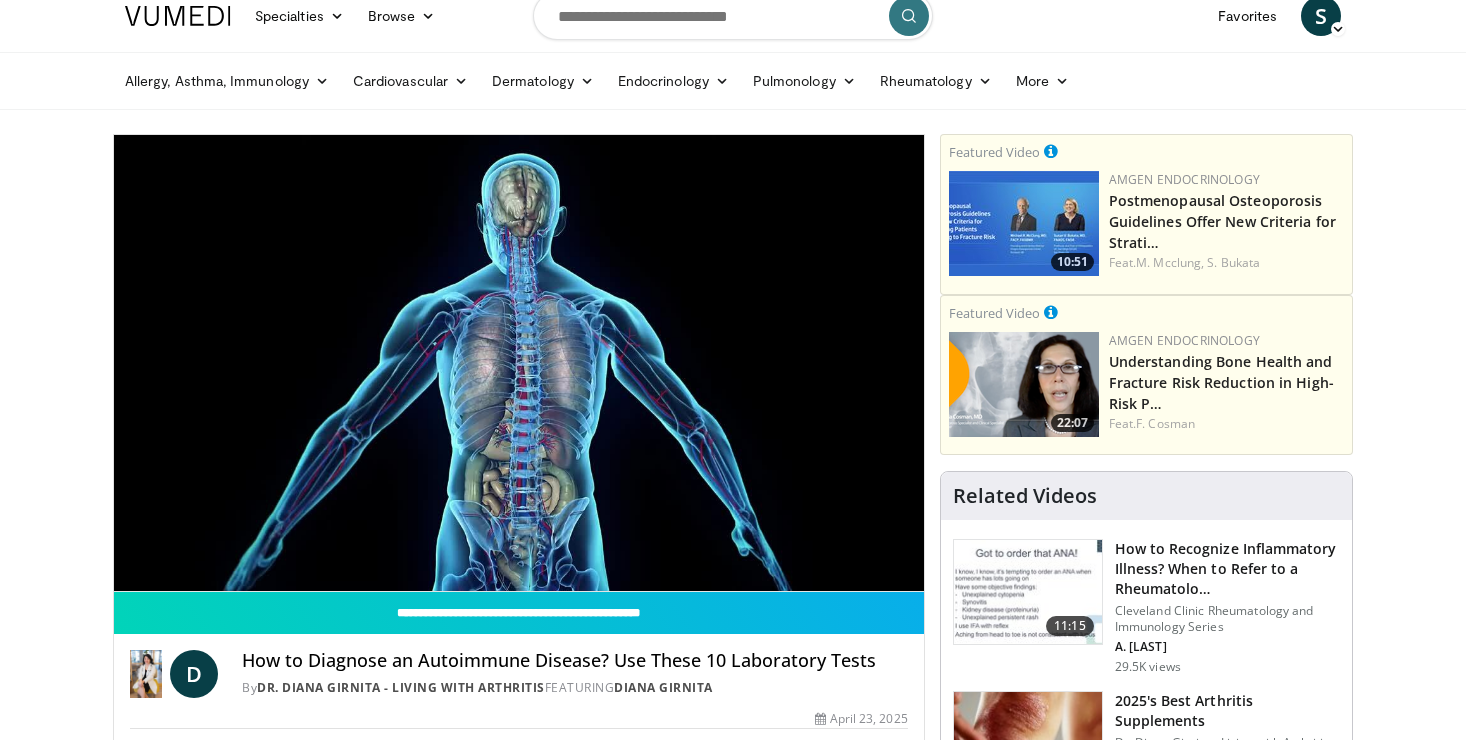 scroll, scrollTop: 0, scrollLeft: 0, axis: both 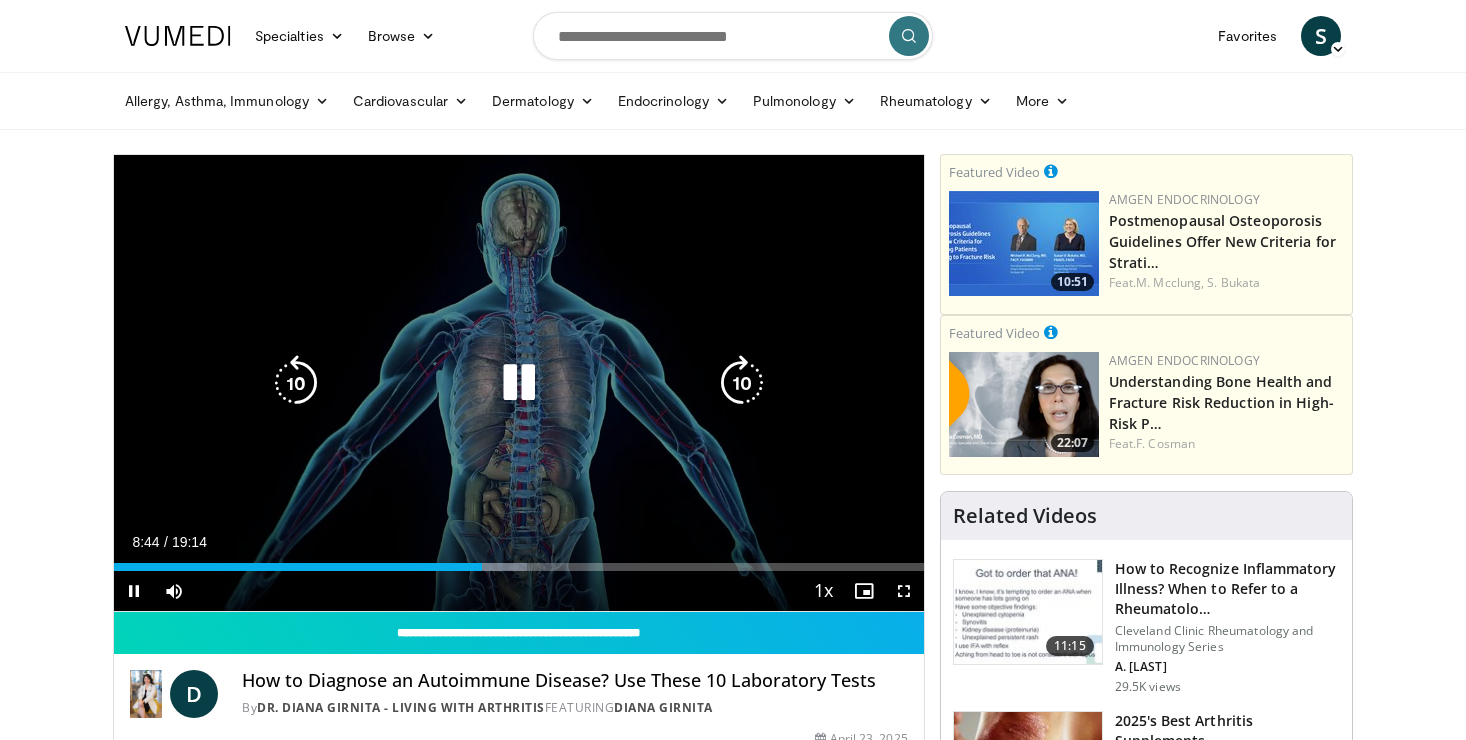 click at bounding box center [296, 383] 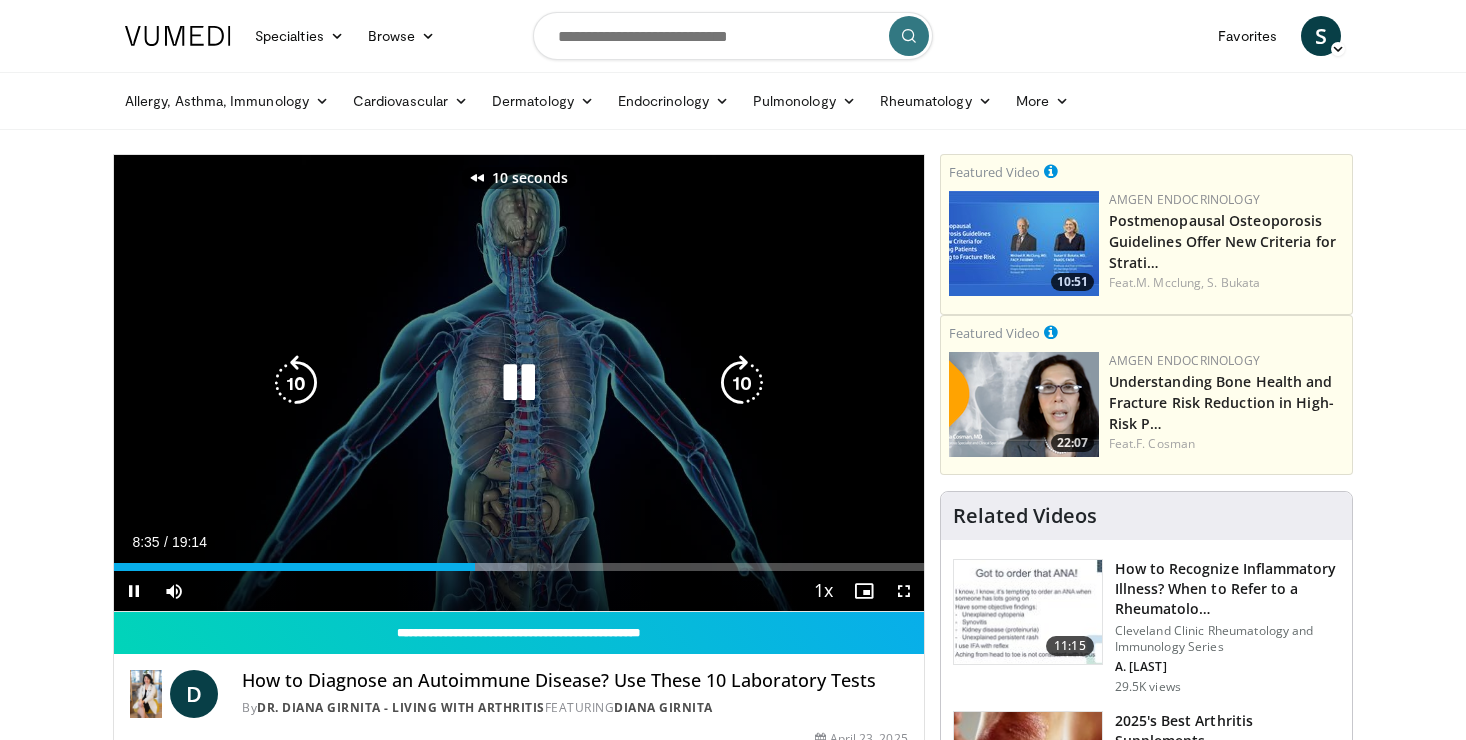 click at bounding box center (296, 383) 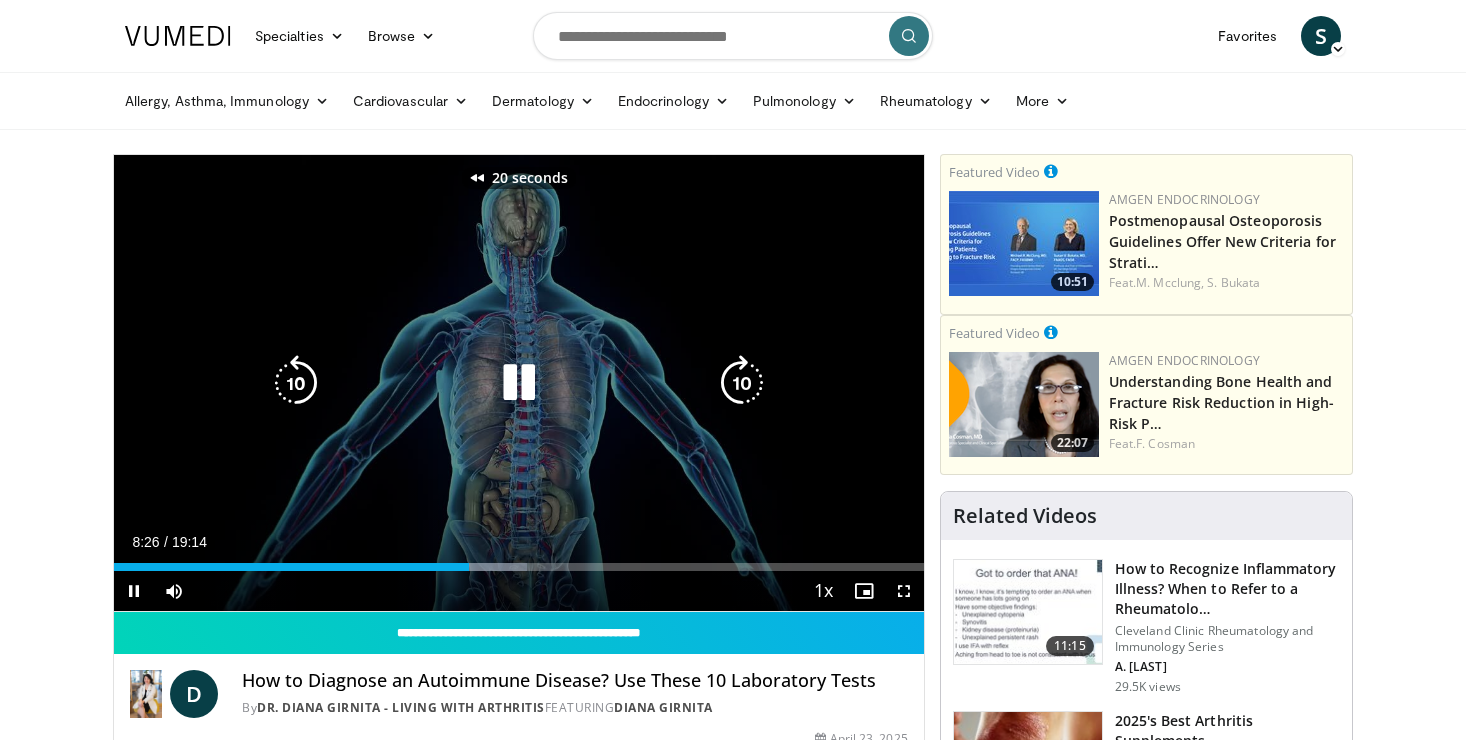 click at bounding box center [742, 383] 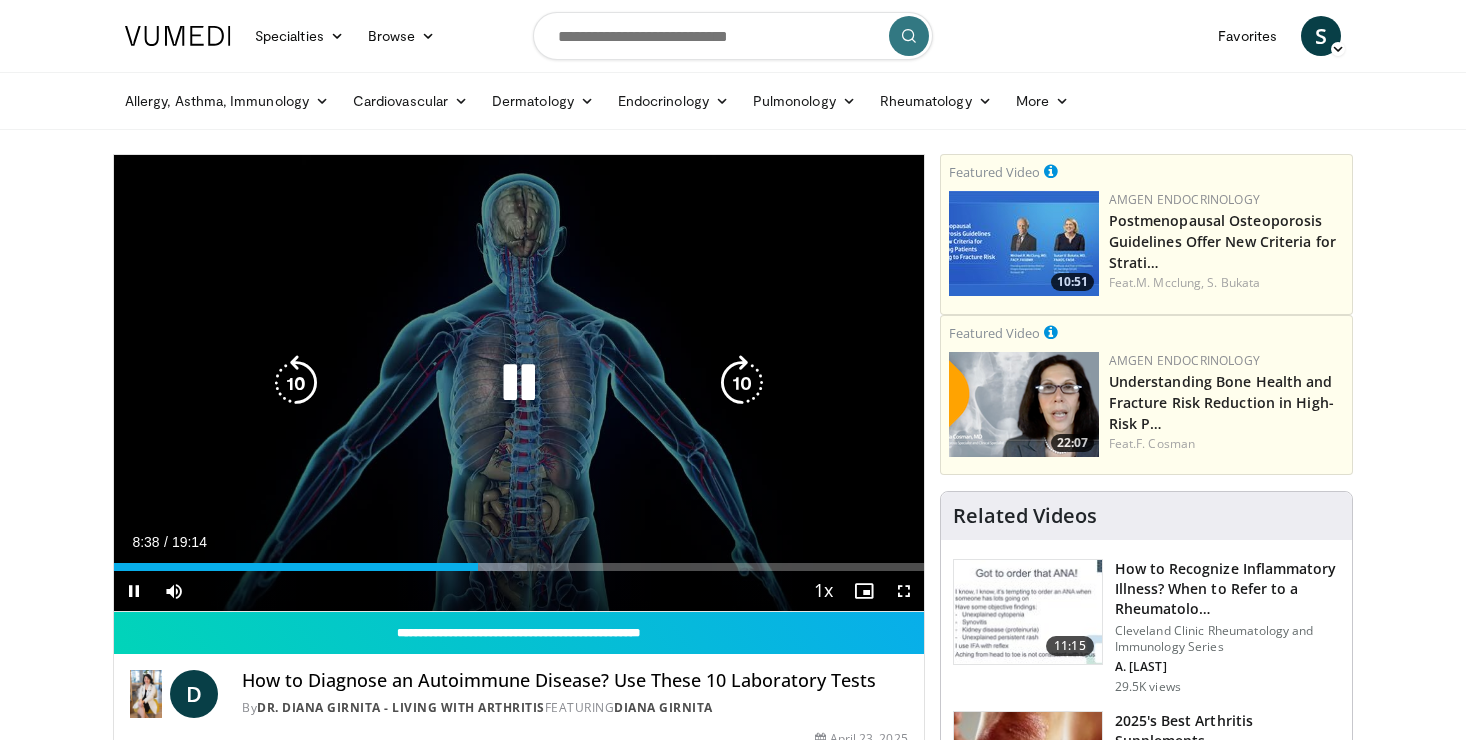 click at bounding box center (296, 383) 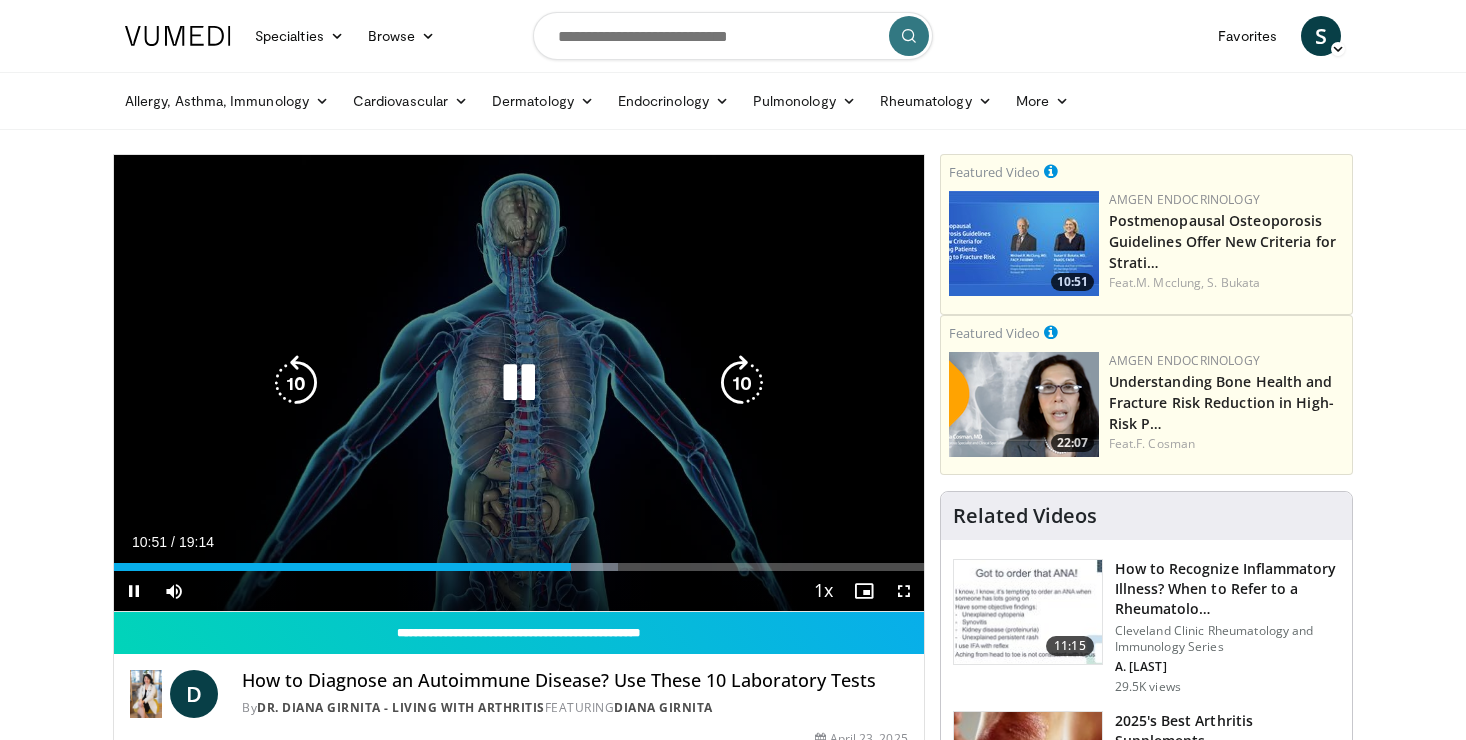 click at bounding box center (296, 383) 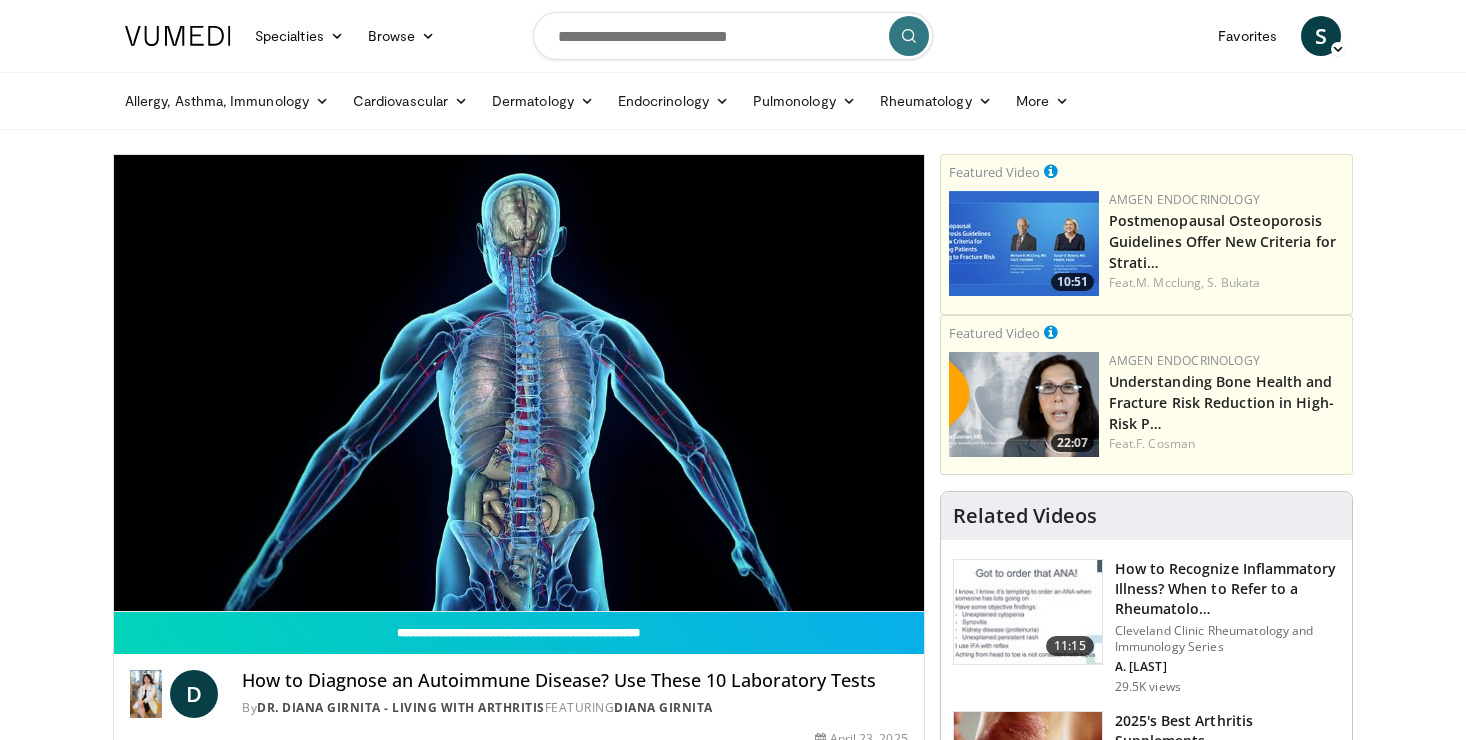 click on "10 seconds
Tap to unmute" at bounding box center [519, 383] 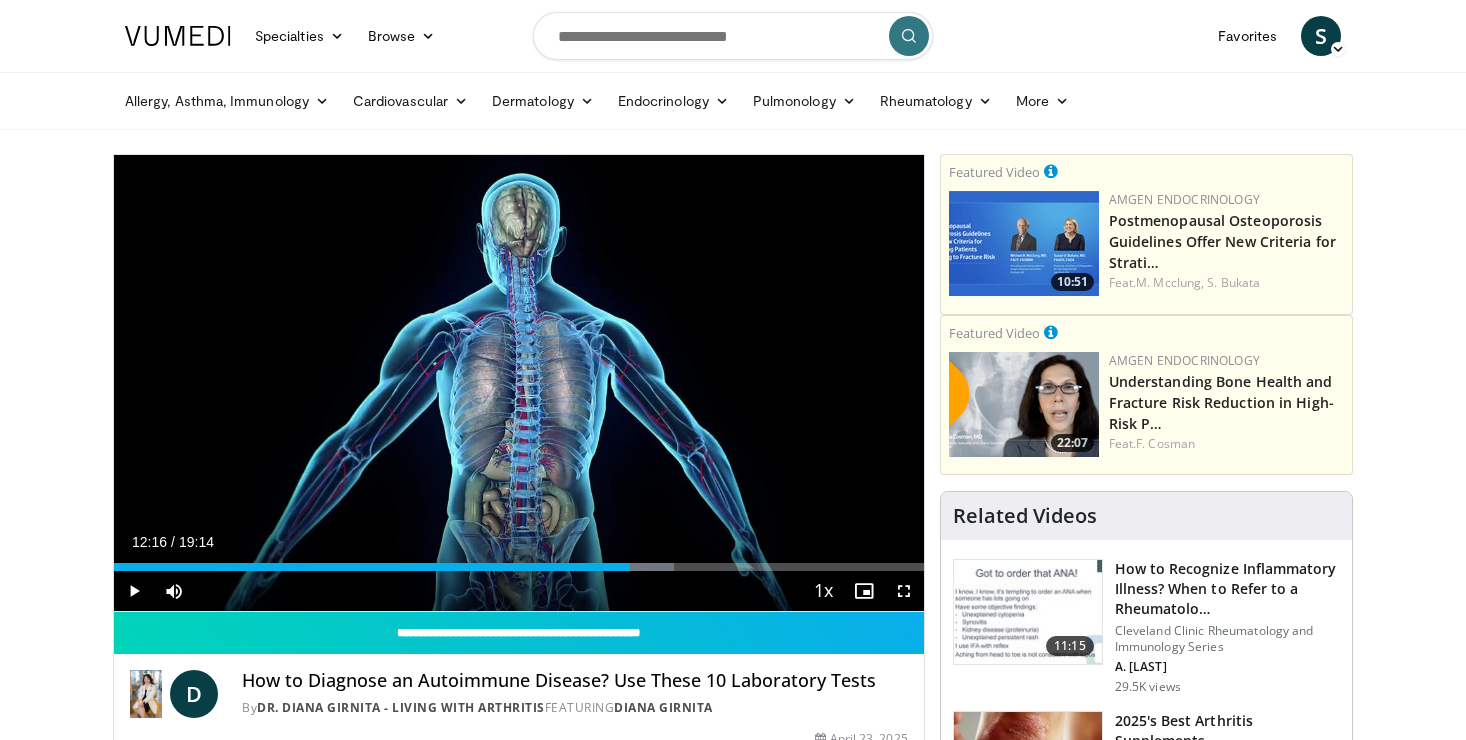 click on "10 seconds
Tap to unmute" at bounding box center [519, 383] 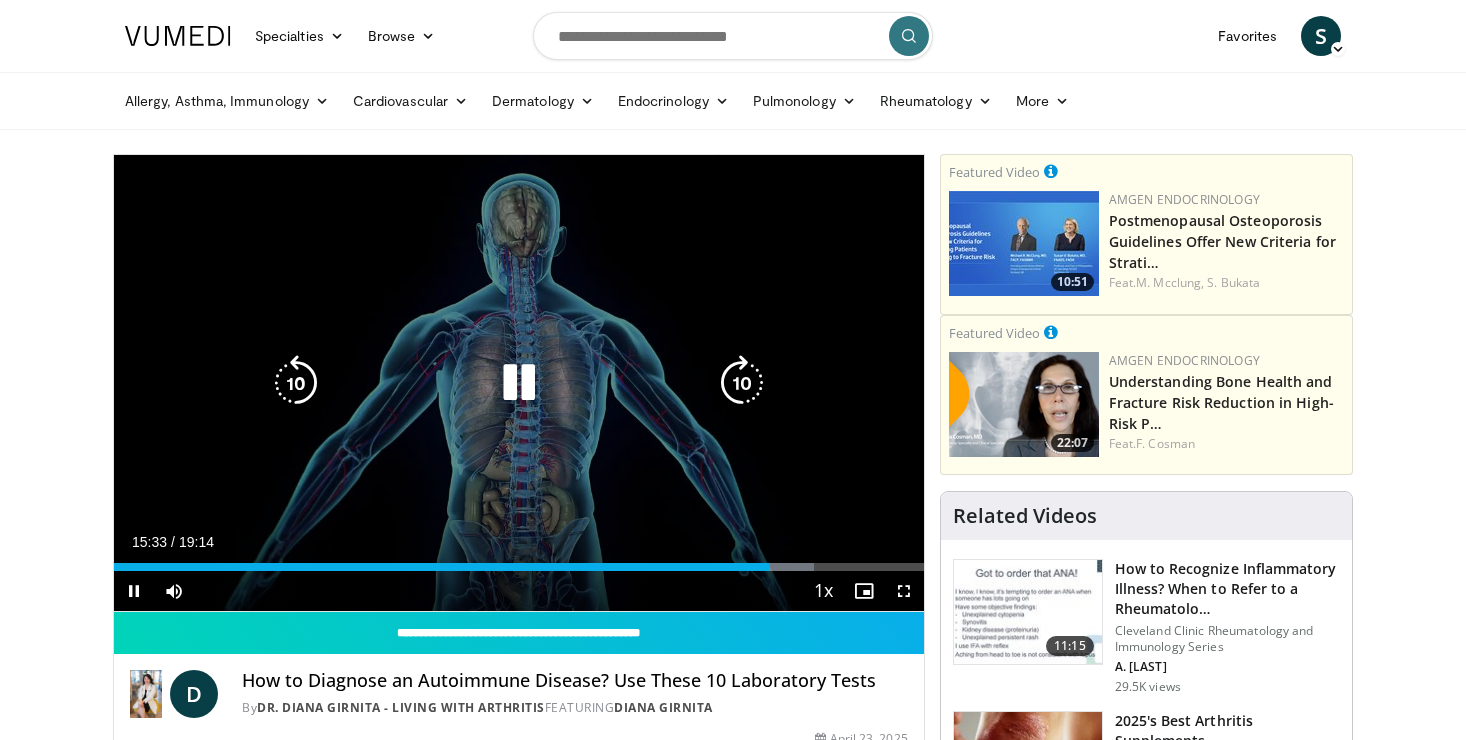 click at bounding box center (296, 383) 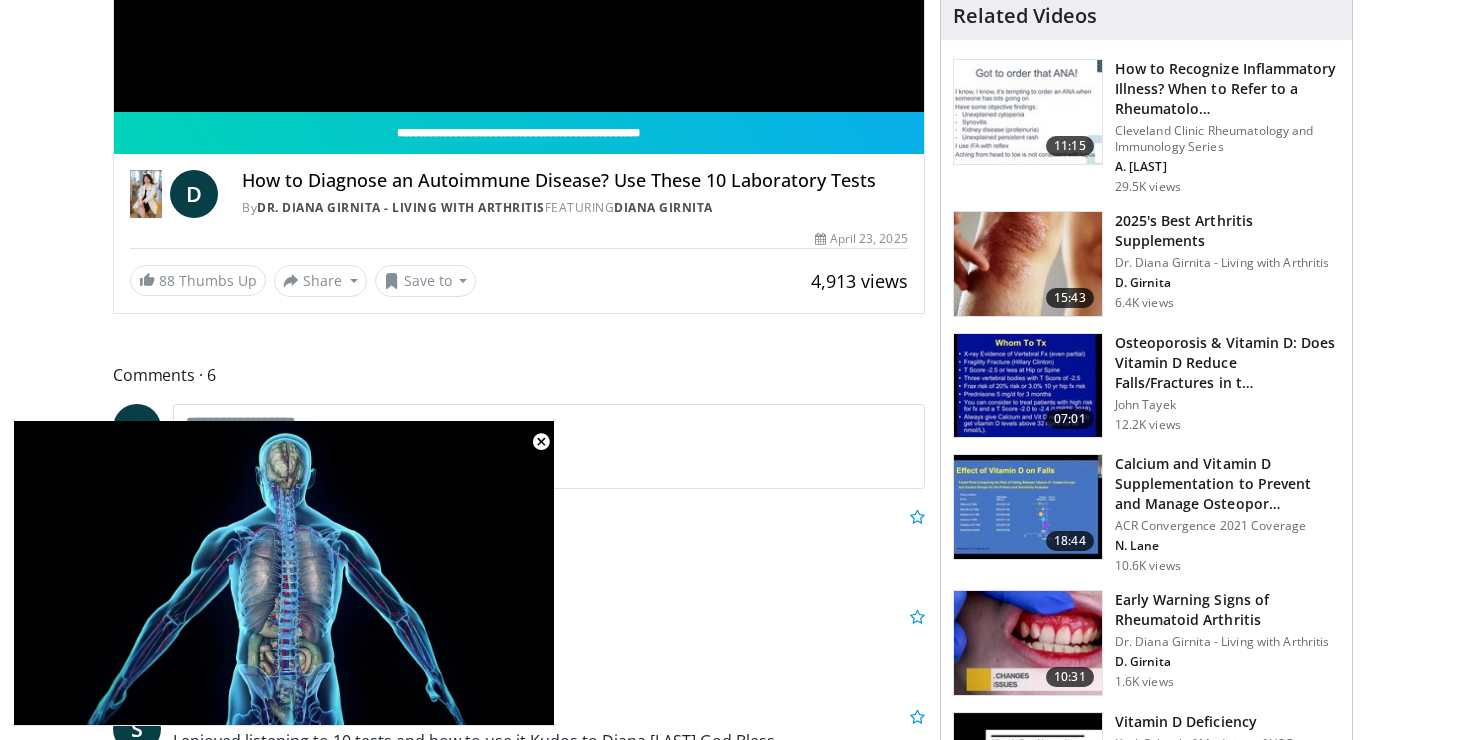 scroll, scrollTop: 400, scrollLeft: 0, axis: vertical 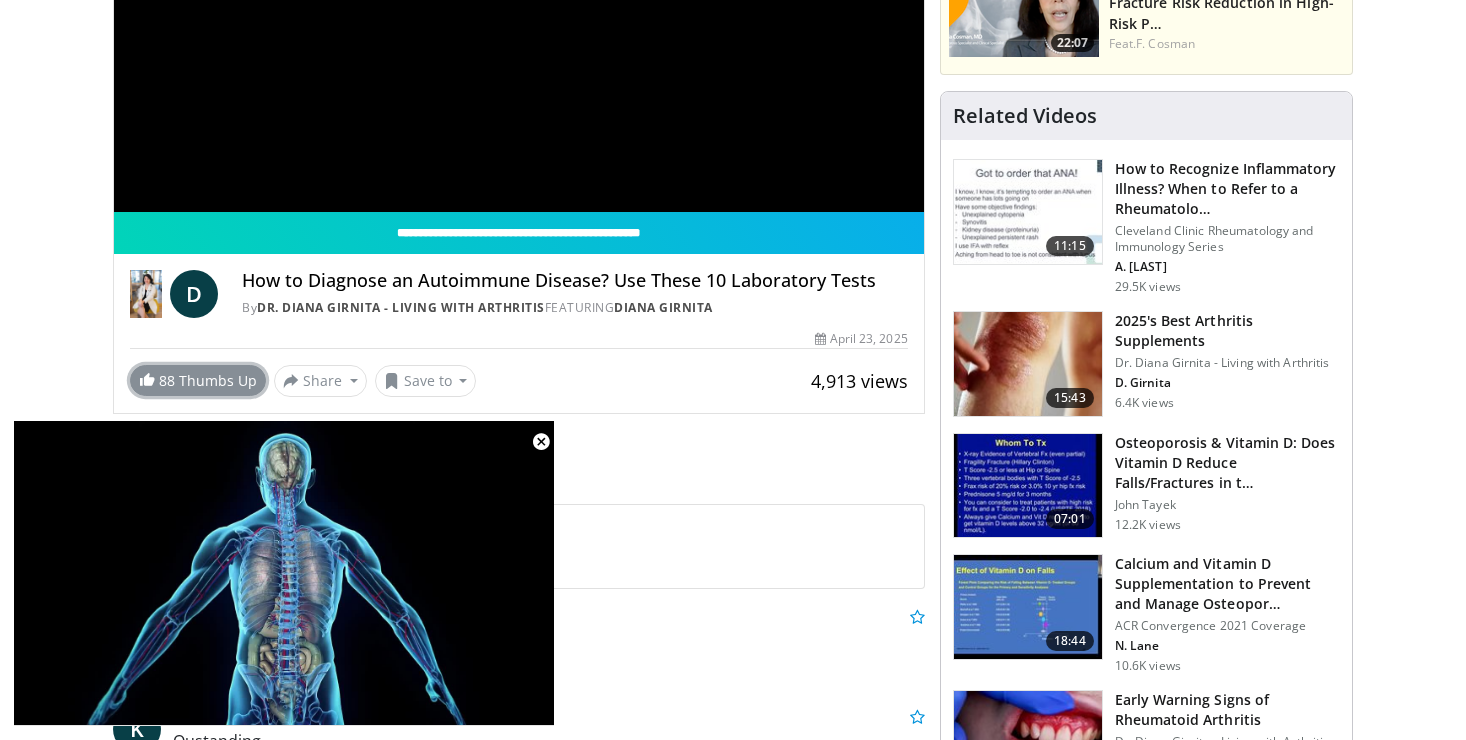 click on "88
Thumbs Up" at bounding box center (198, 380) 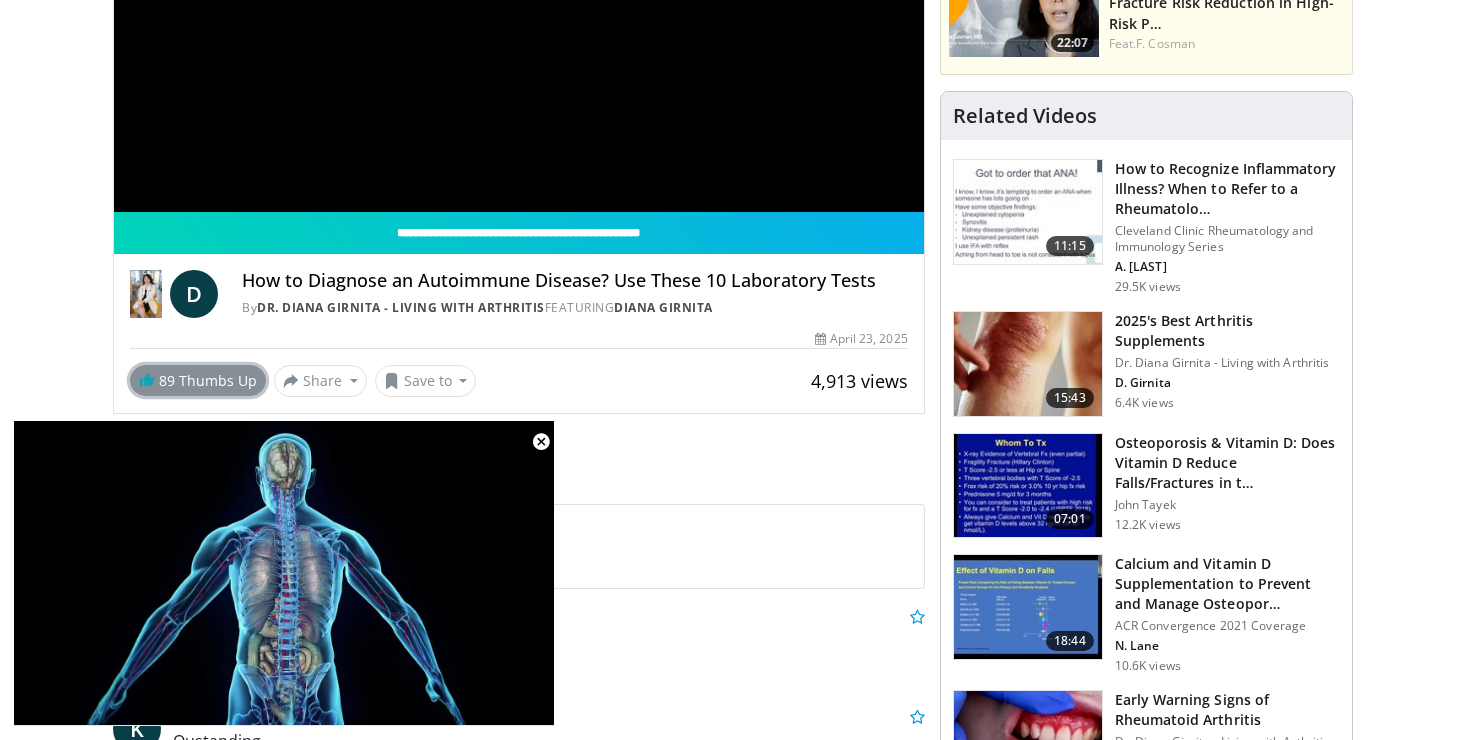 click on "89
Thumbs Up" at bounding box center (198, 380) 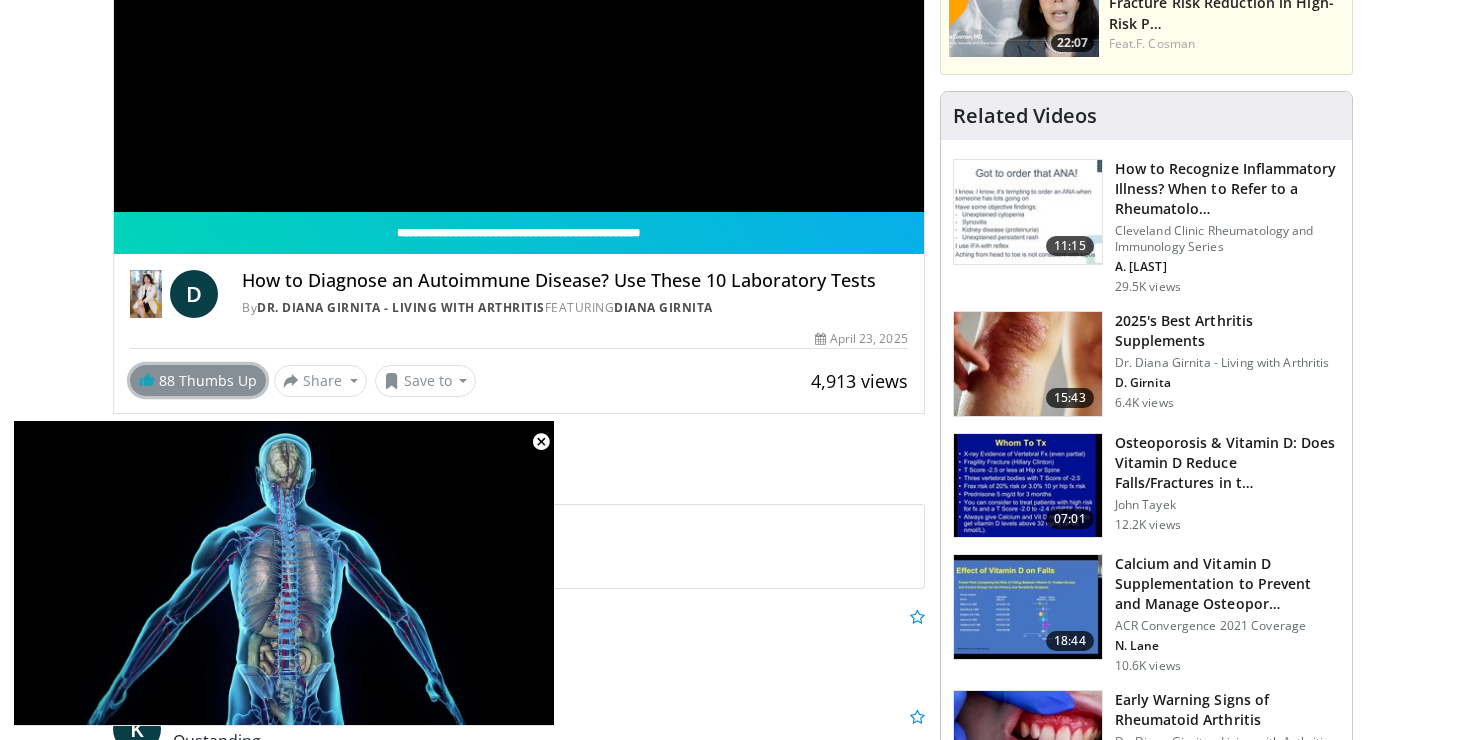 click on "88
Thumbs Up" at bounding box center [198, 380] 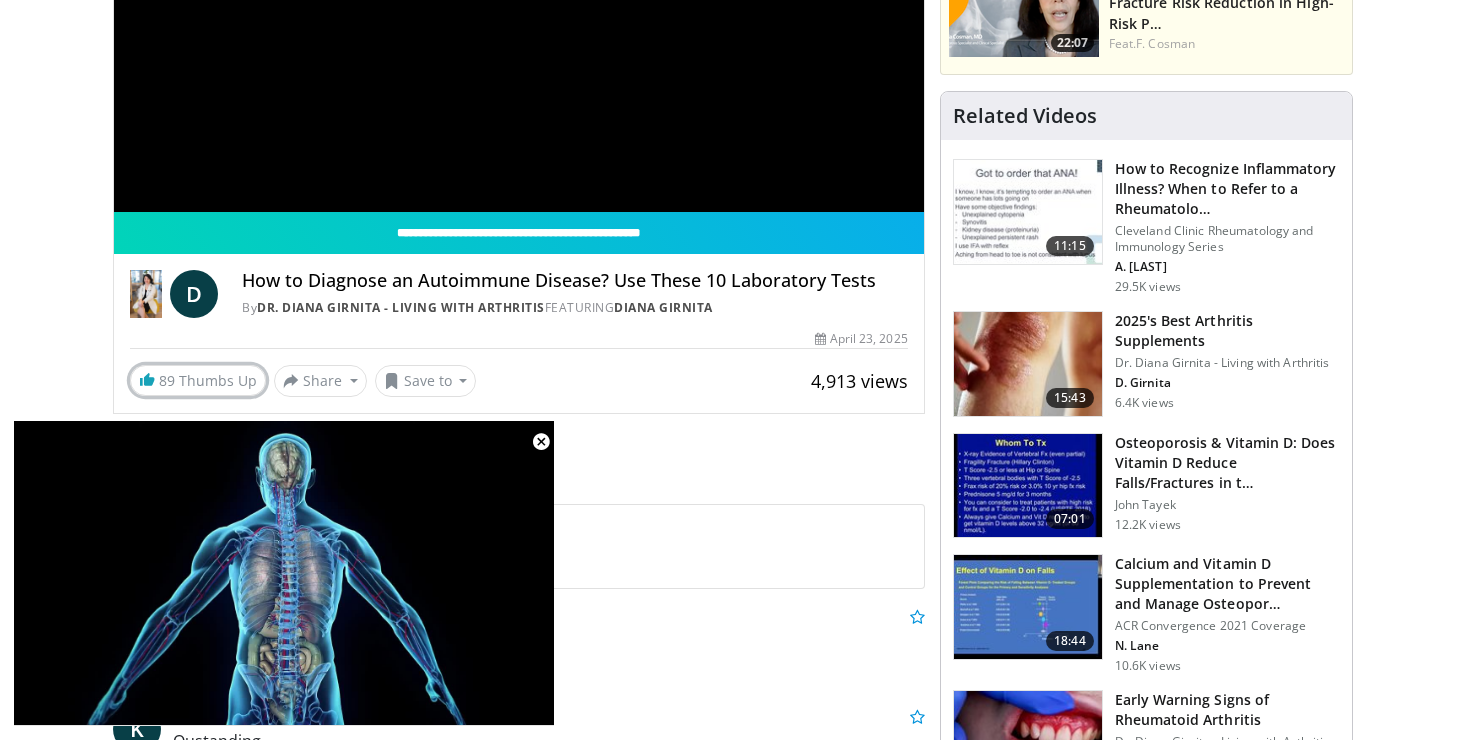 click on "89
Thumbs Up" at bounding box center (198, 380) 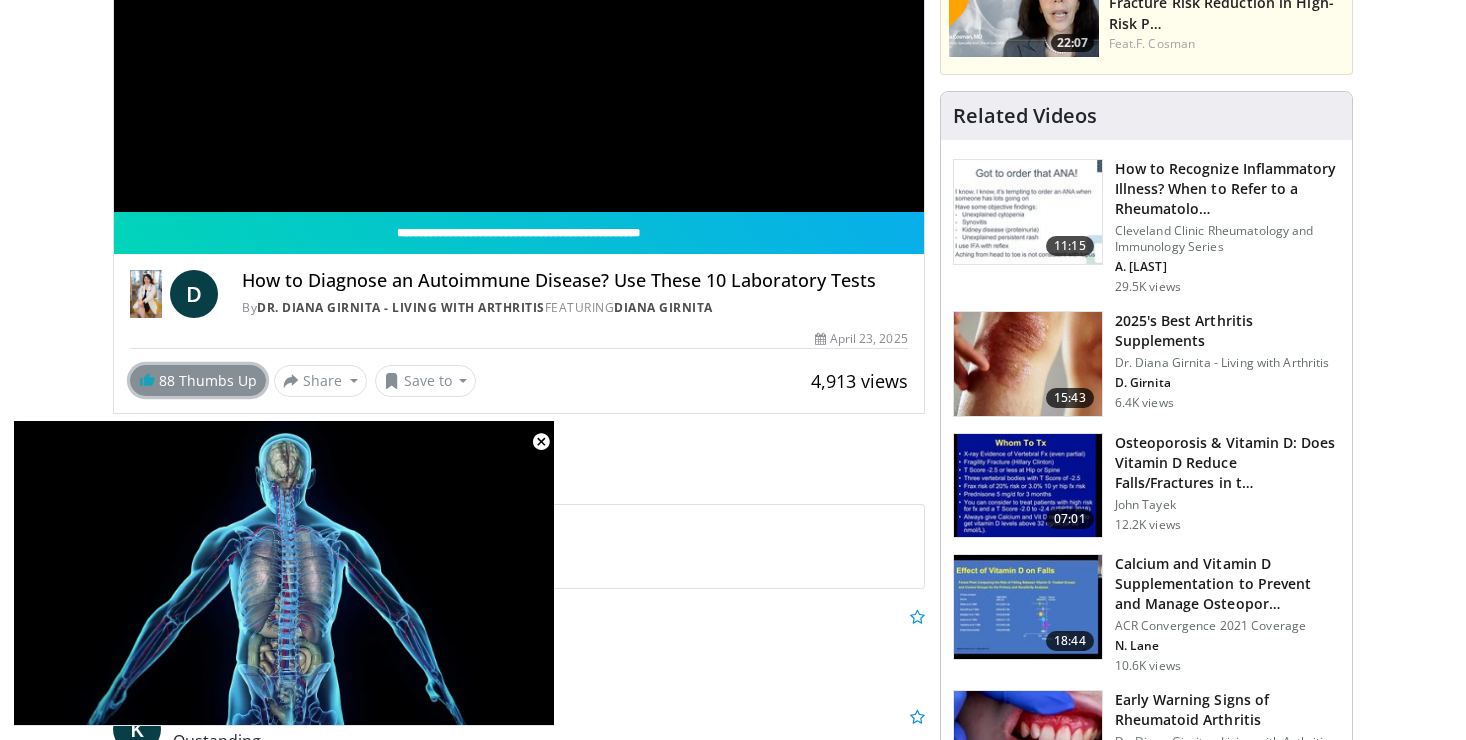 click on "88
Thumbs Up" at bounding box center (198, 380) 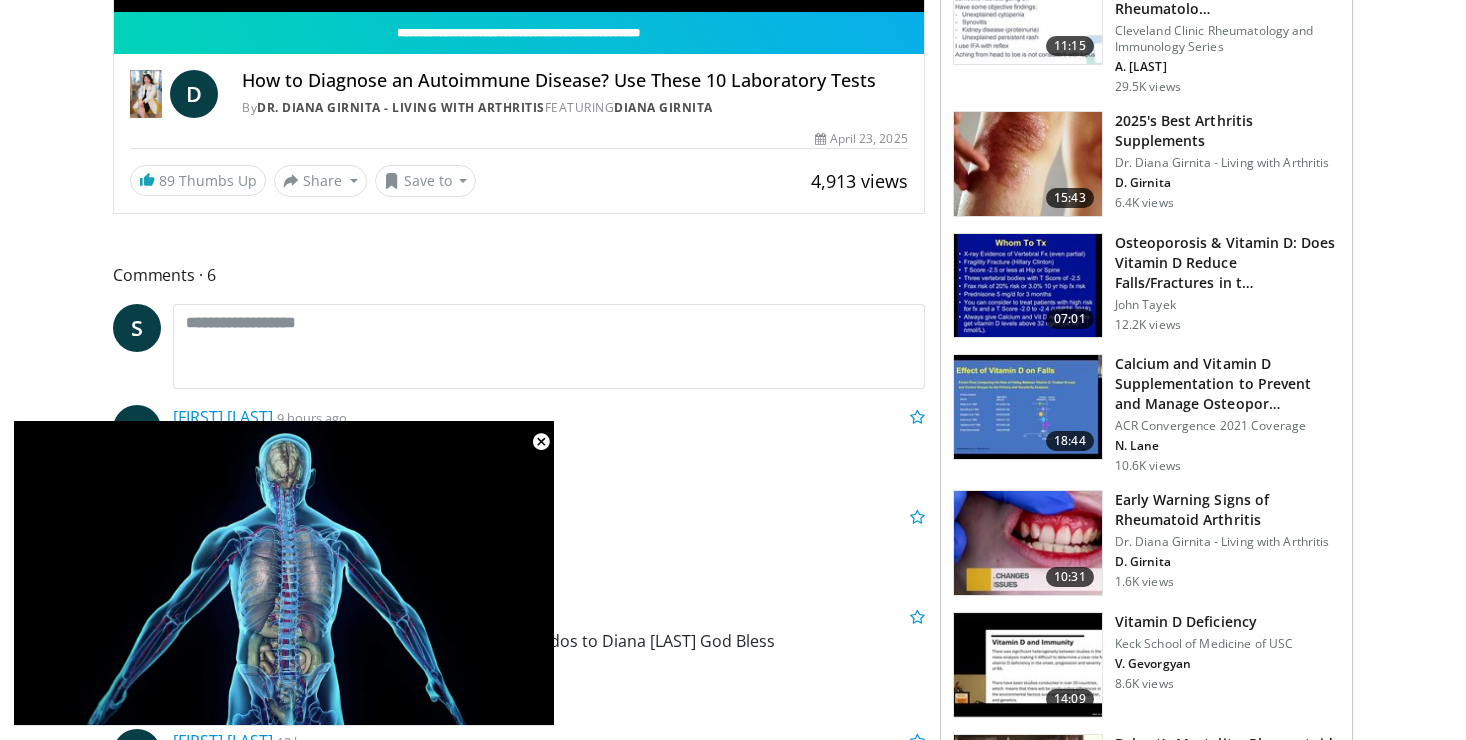 scroll, scrollTop: 800, scrollLeft: 0, axis: vertical 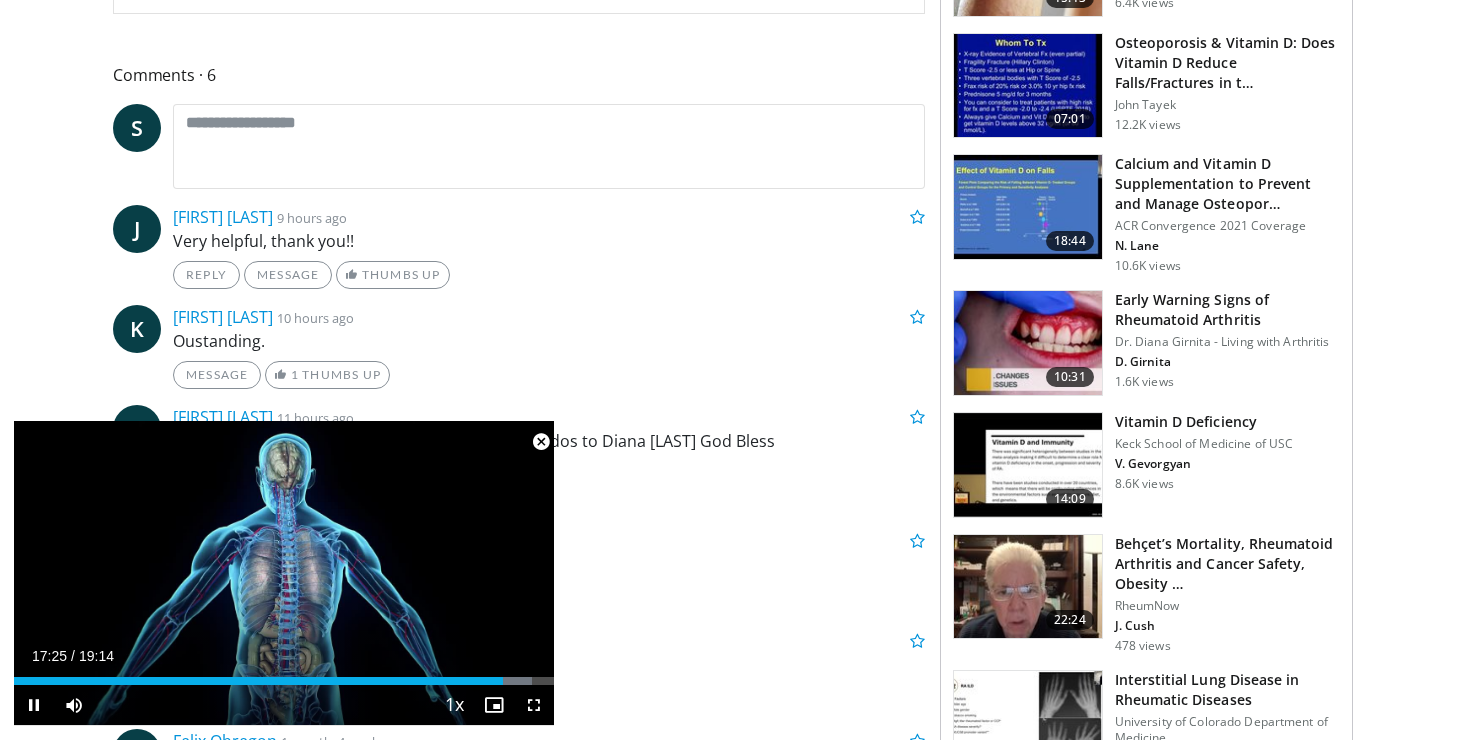 click at bounding box center [541, 442] 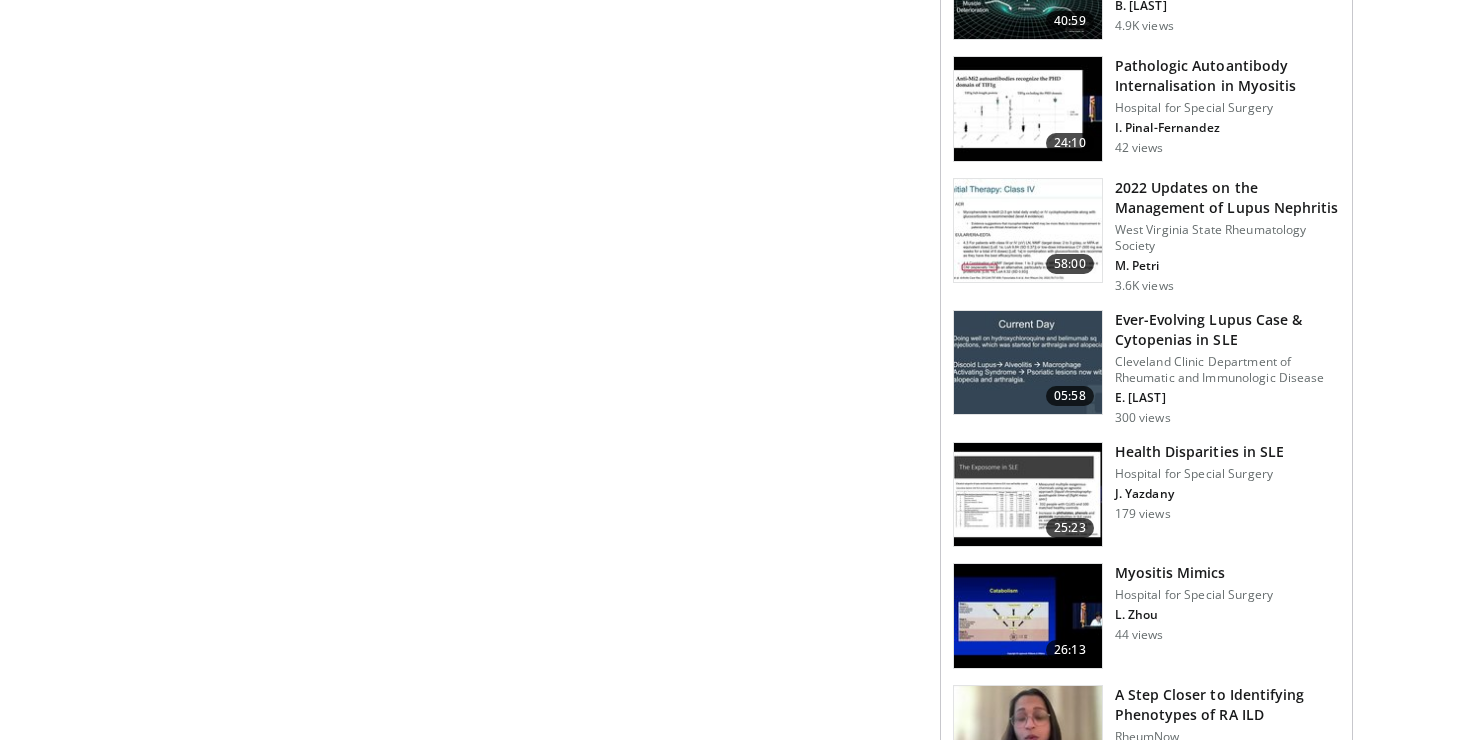scroll, scrollTop: 2500, scrollLeft: 0, axis: vertical 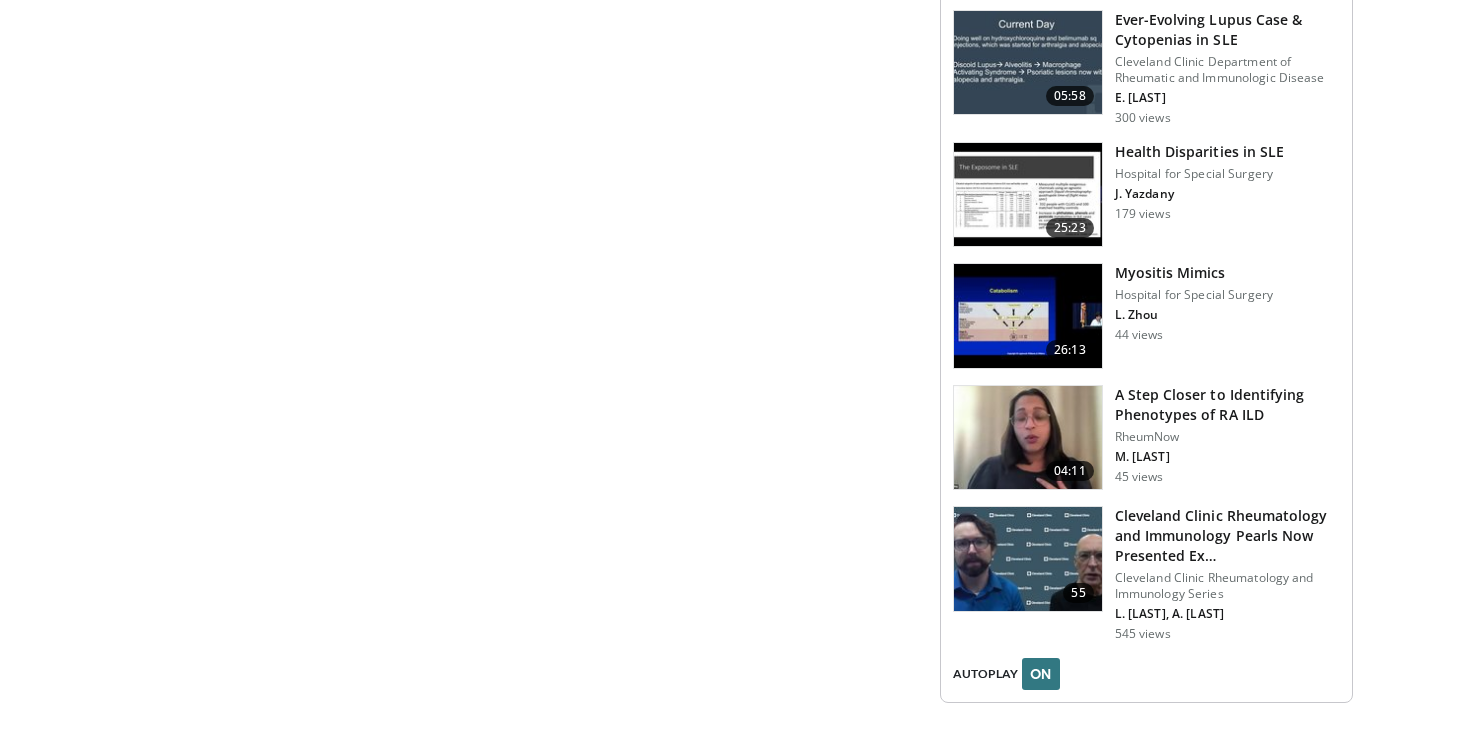 click at bounding box center [1028, 559] 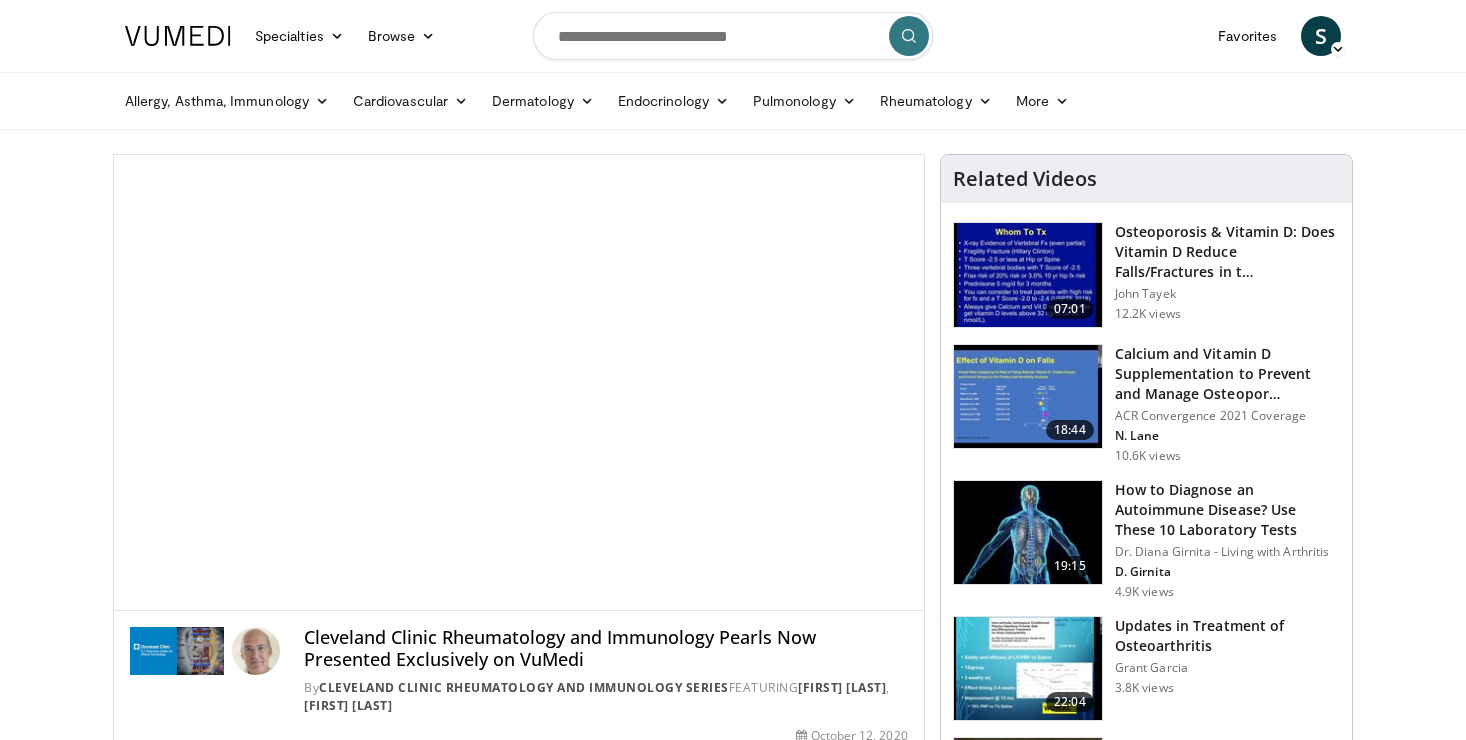 scroll, scrollTop: 0, scrollLeft: 0, axis: both 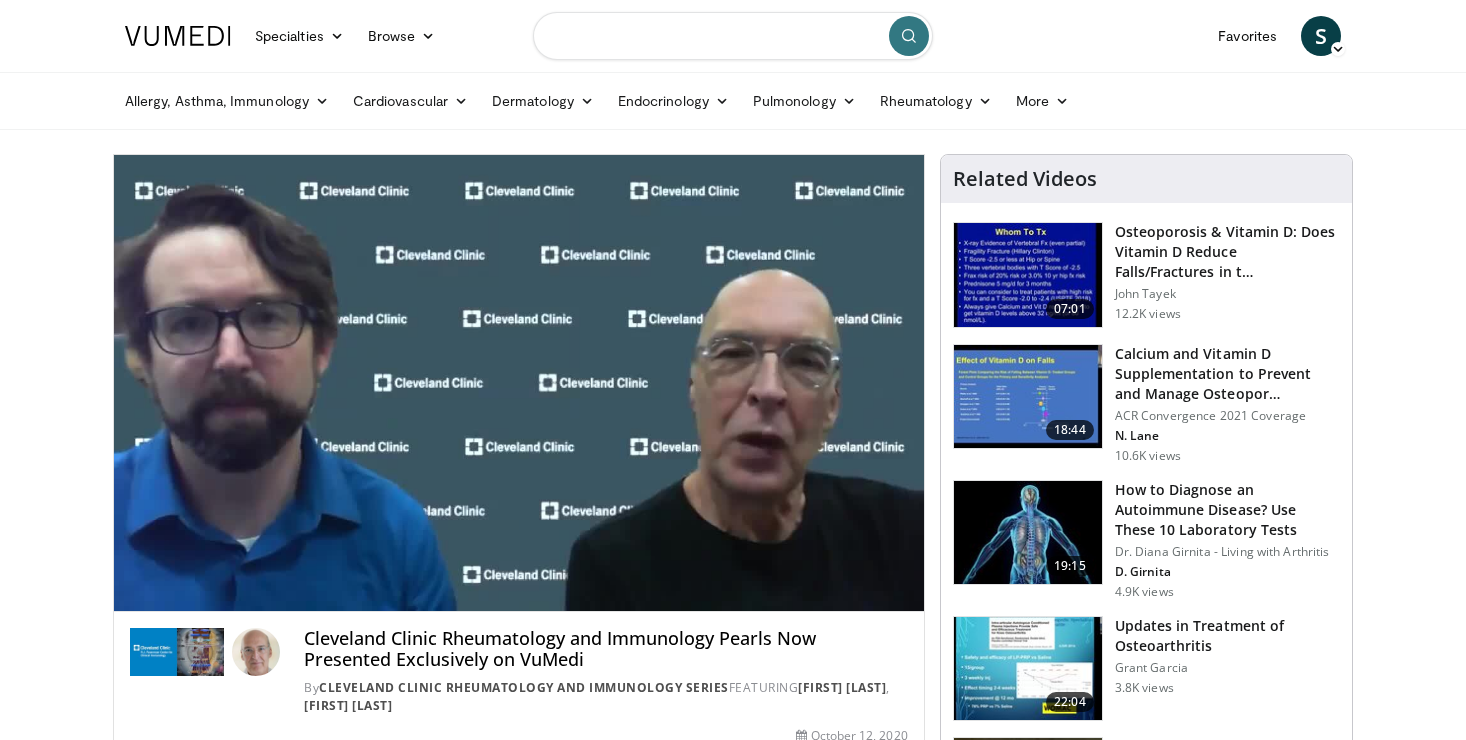 click at bounding box center (733, 36) 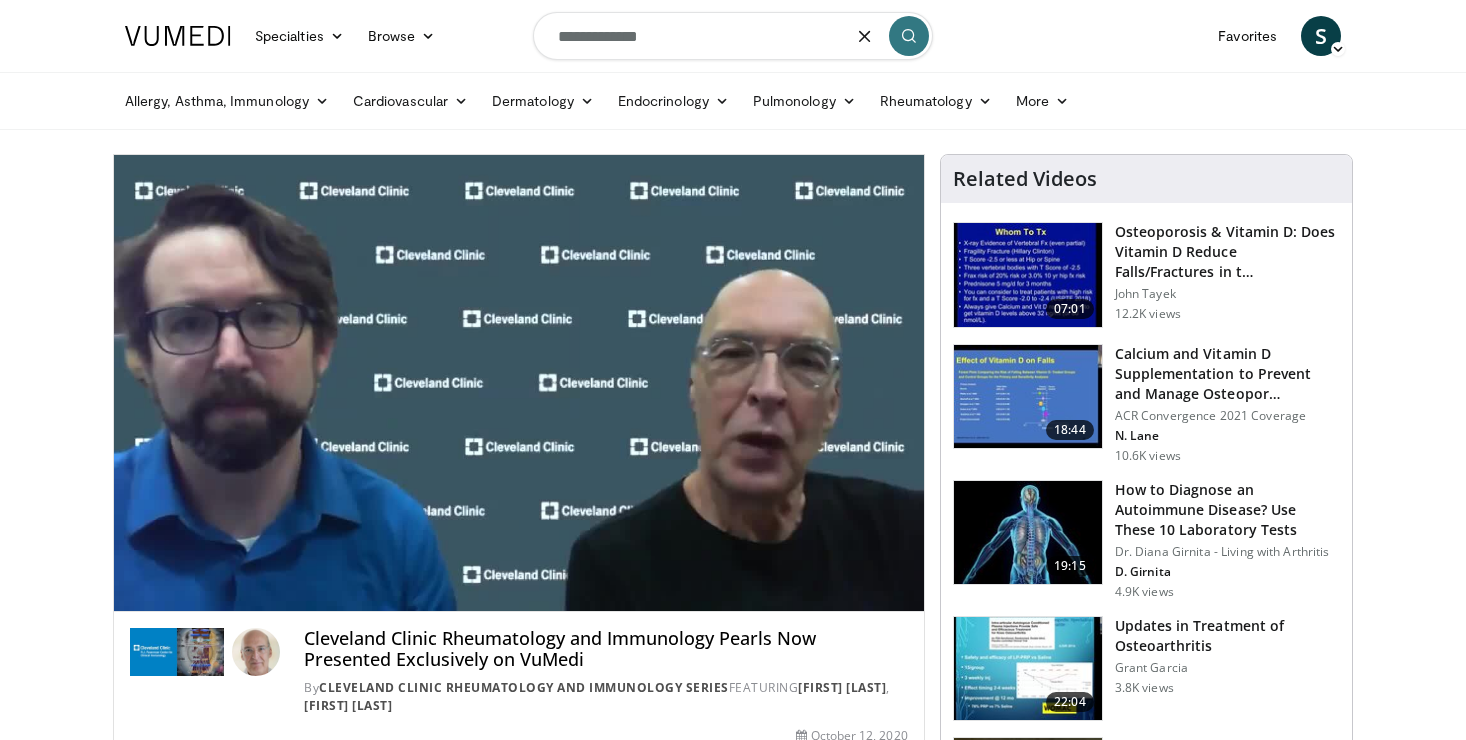 type on "**********" 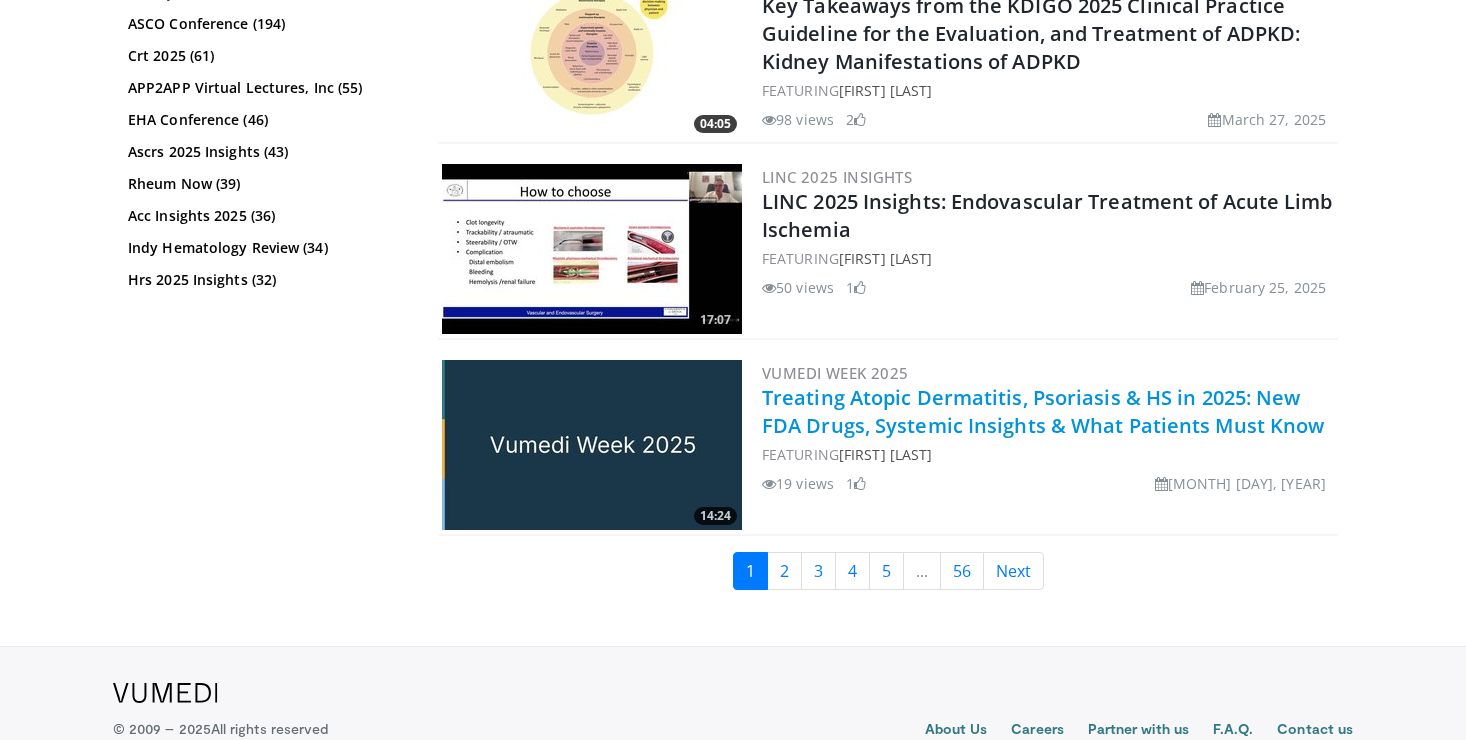 scroll, scrollTop: 4828, scrollLeft: 0, axis: vertical 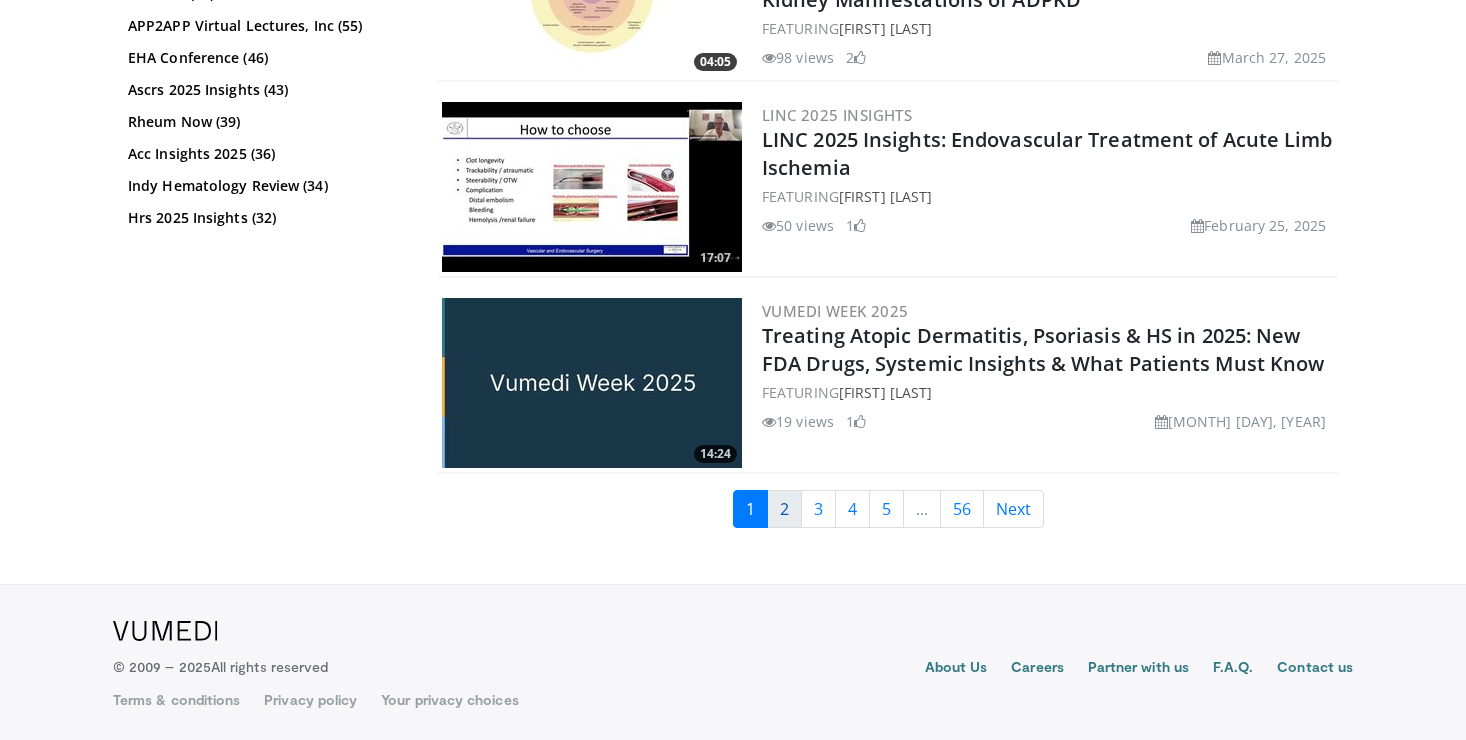 click on "2" at bounding box center (784, 509) 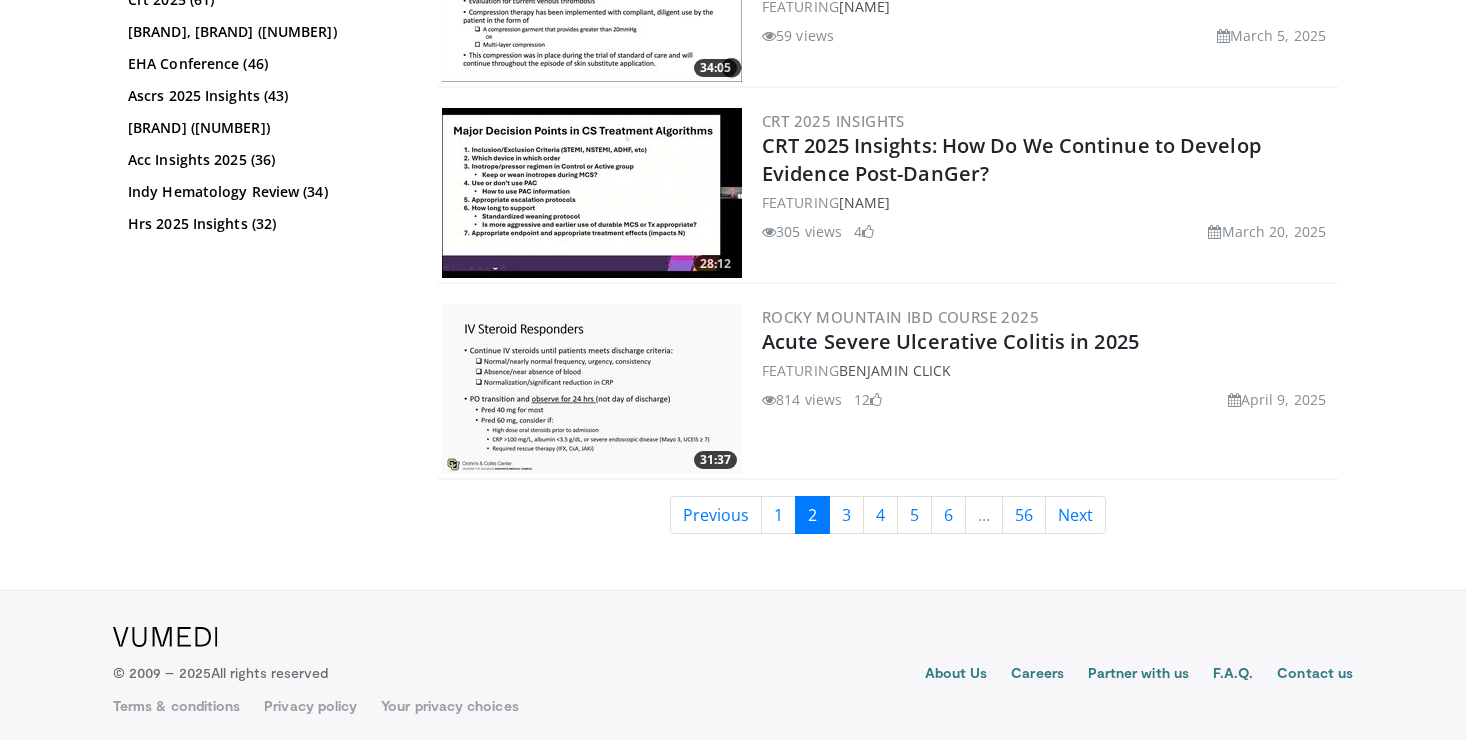 scroll, scrollTop: 5064, scrollLeft: 0, axis: vertical 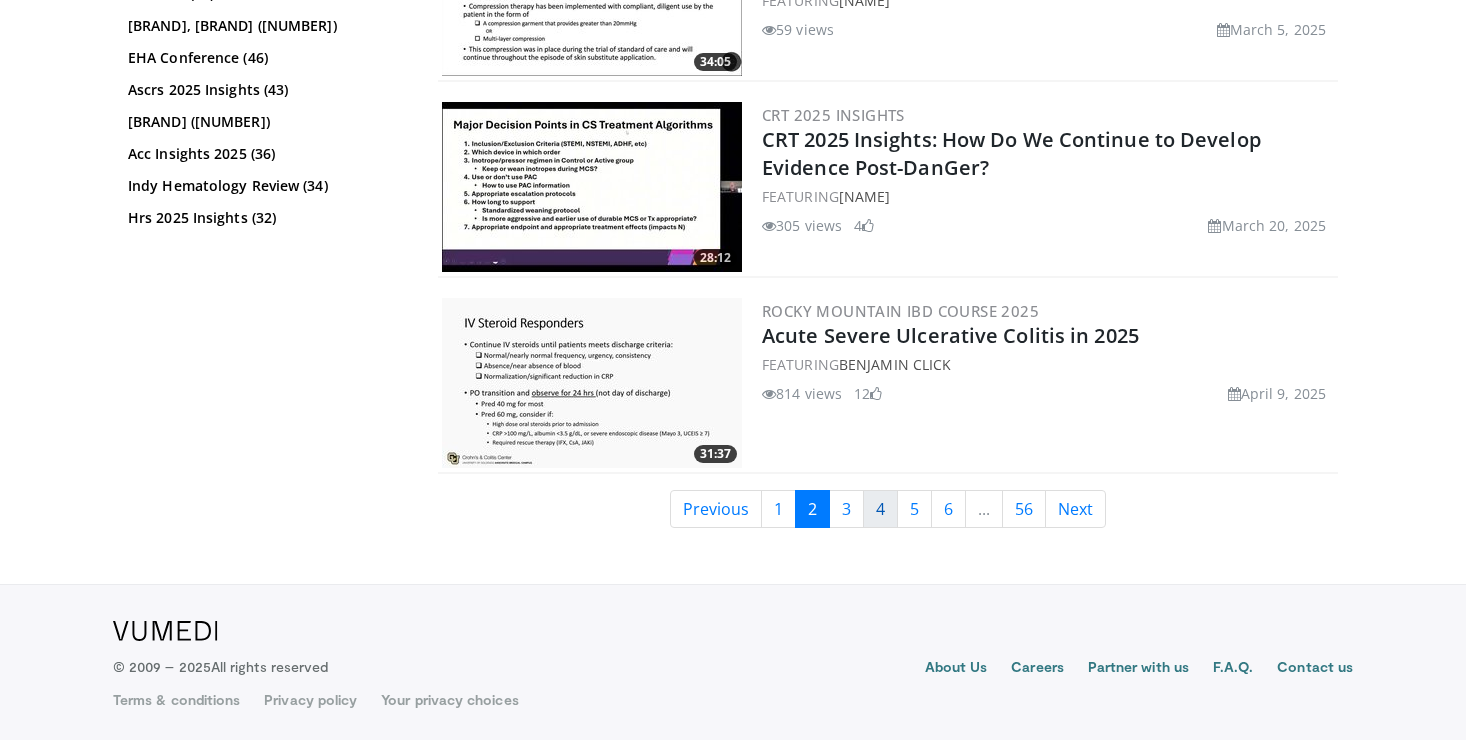 click on "4" at bounding box center (880, 509) 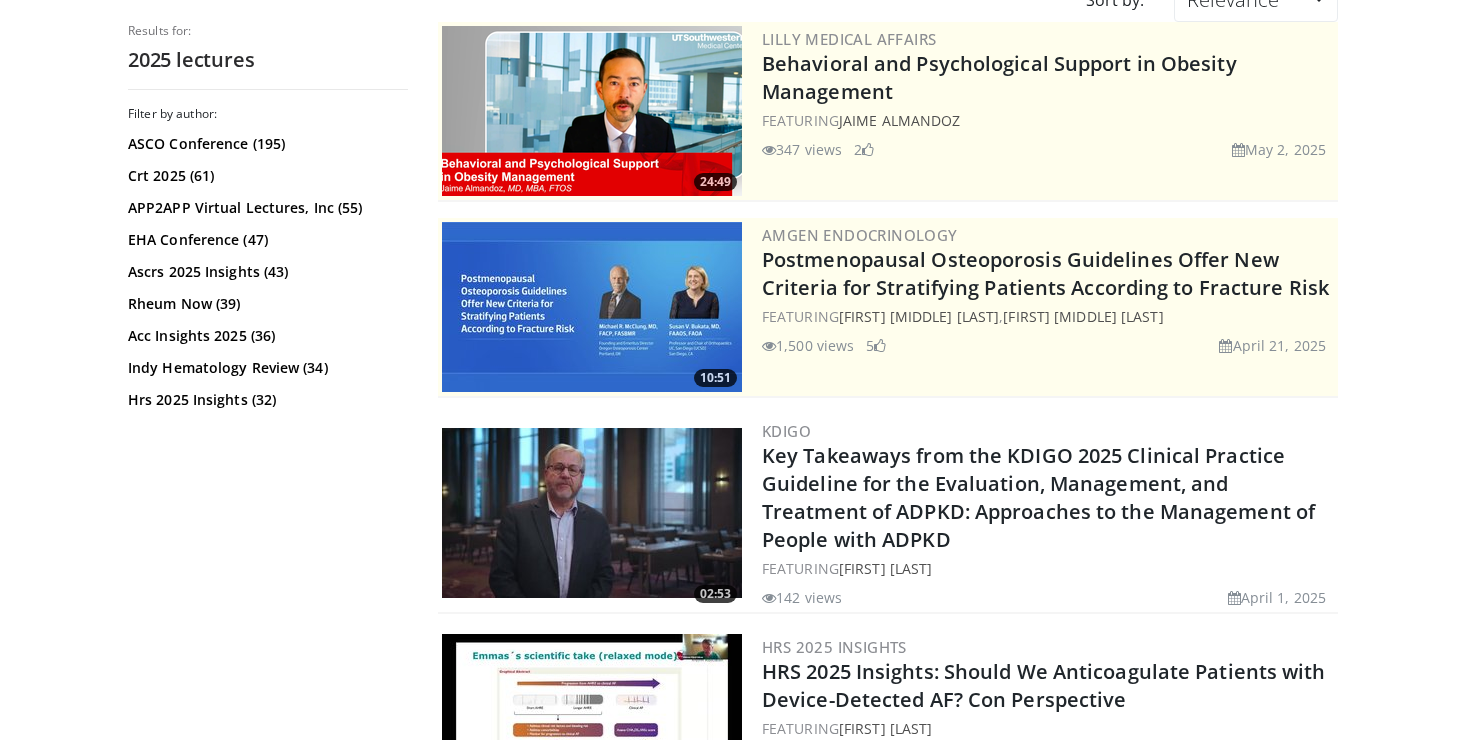 scroll, scrollTop: 0, scrollLeft: 0, axis: both 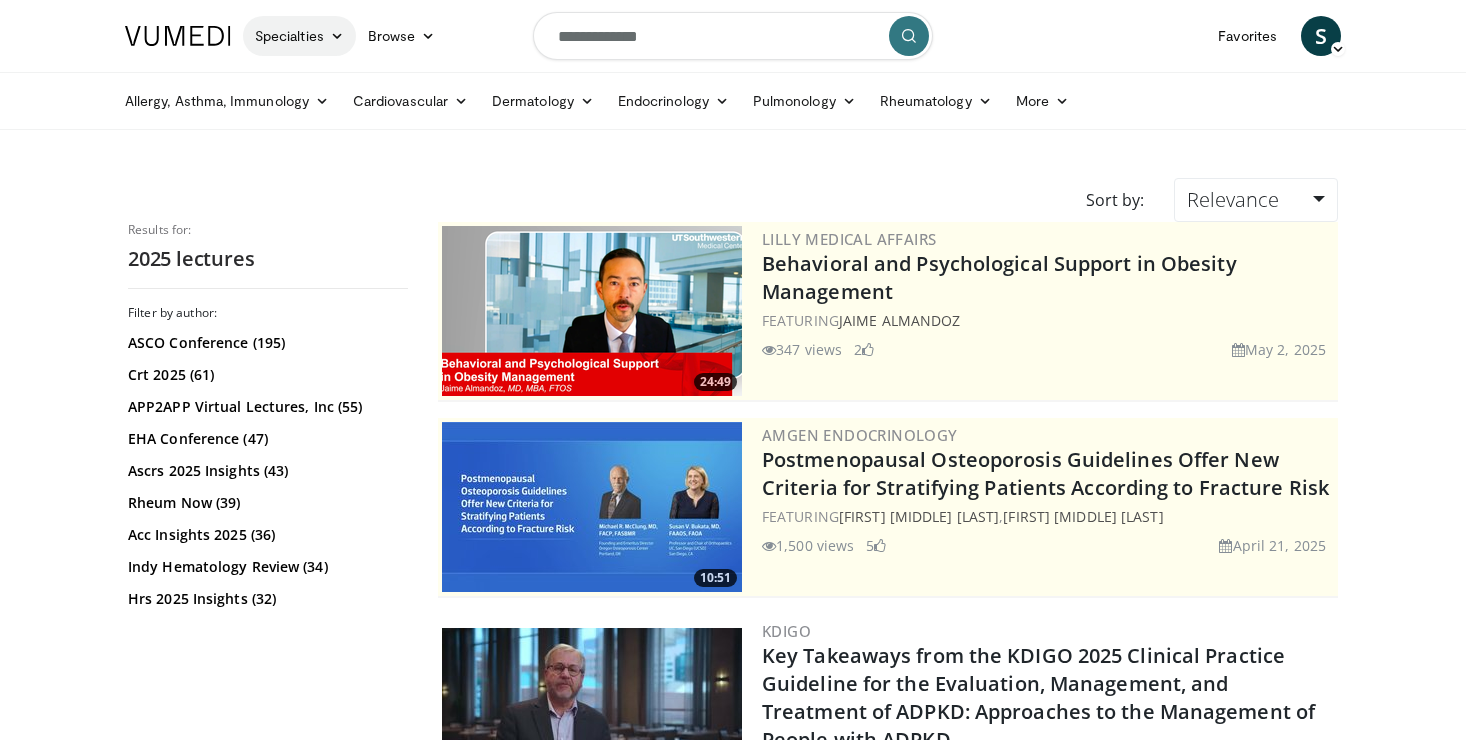 click on "Specialties" at bounding box center [299, 36] 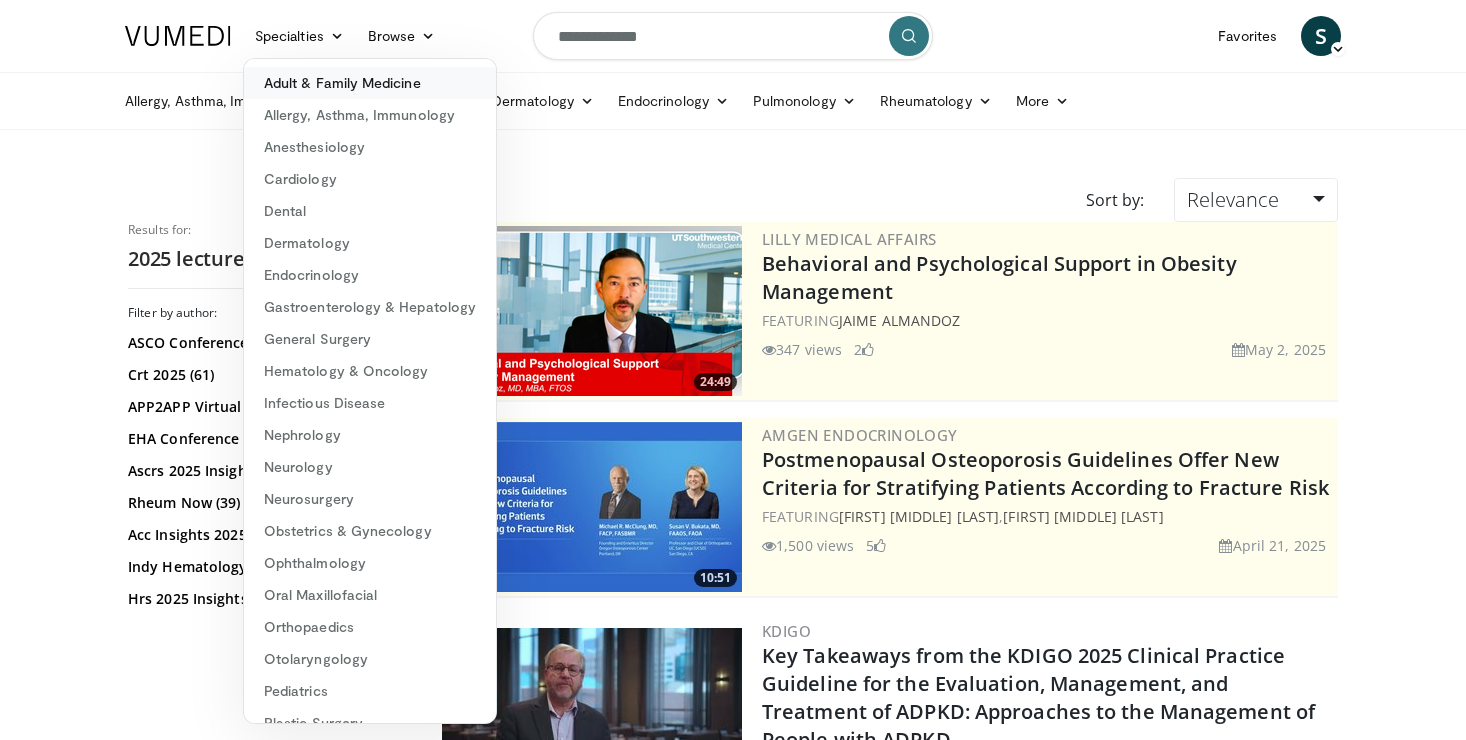 click on "Adult & Family Medicine" at bounding box center [370, 83] 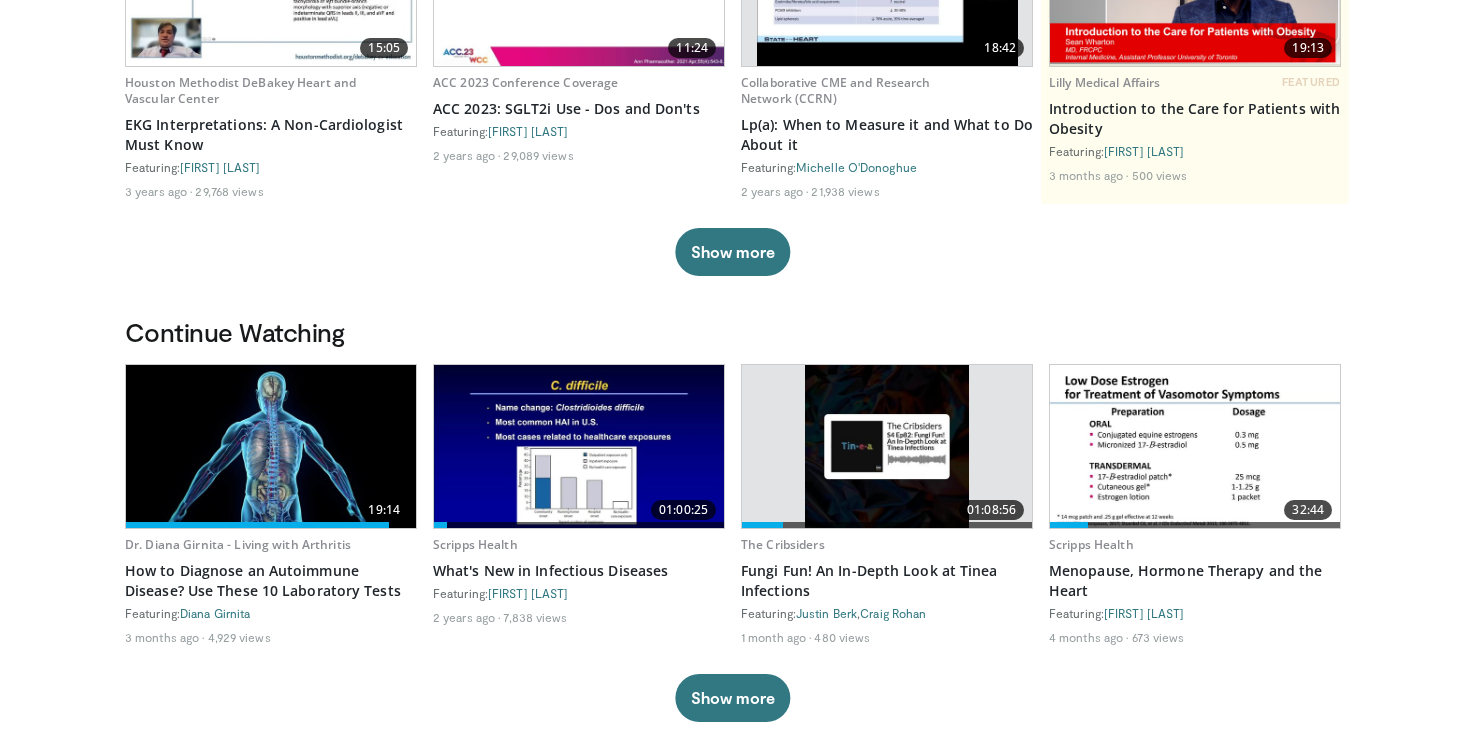 scroll, scrollTop: 0, scrollLeft: 0, axis: both 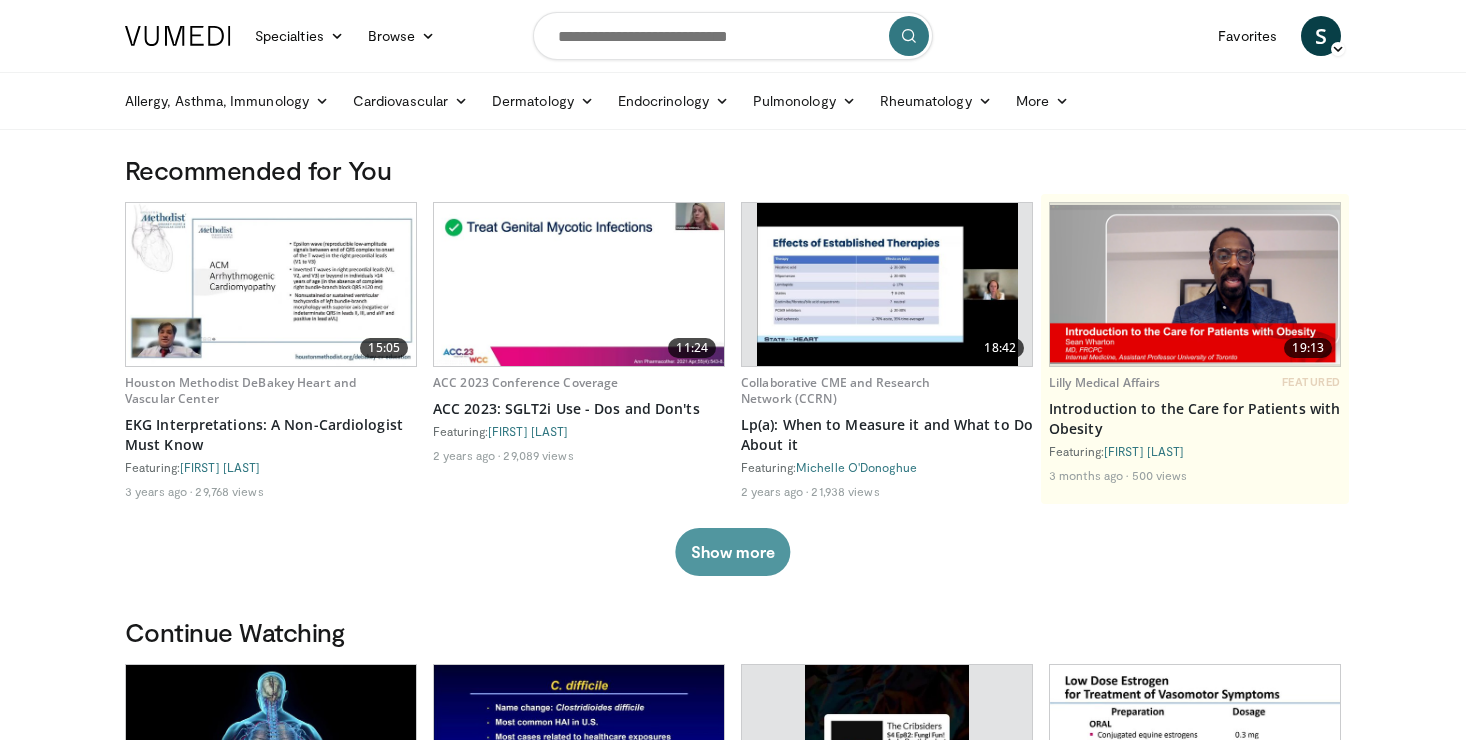 click on "Show more" at bounding box center [732, 552] 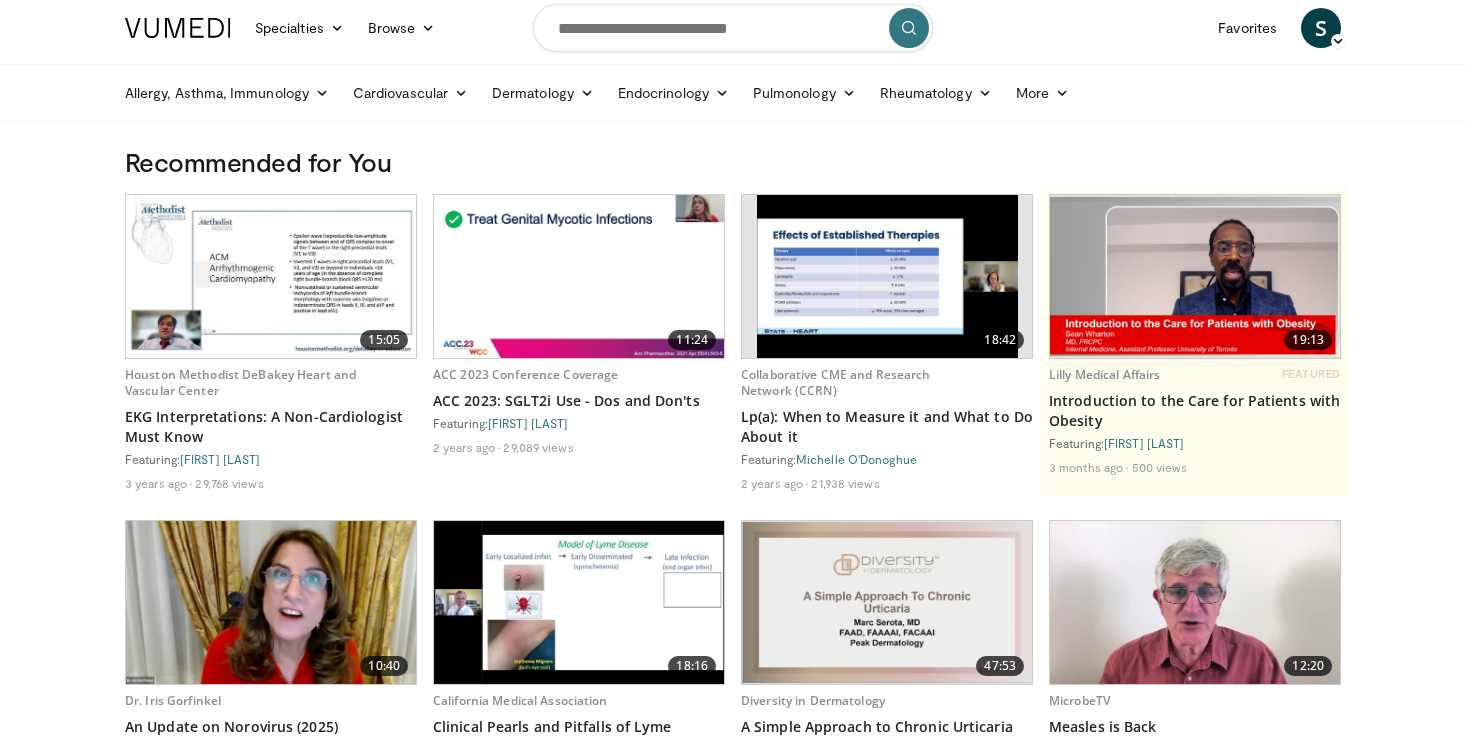 scroll, scrollTop: 0, scrollLeft: 0, axis: both 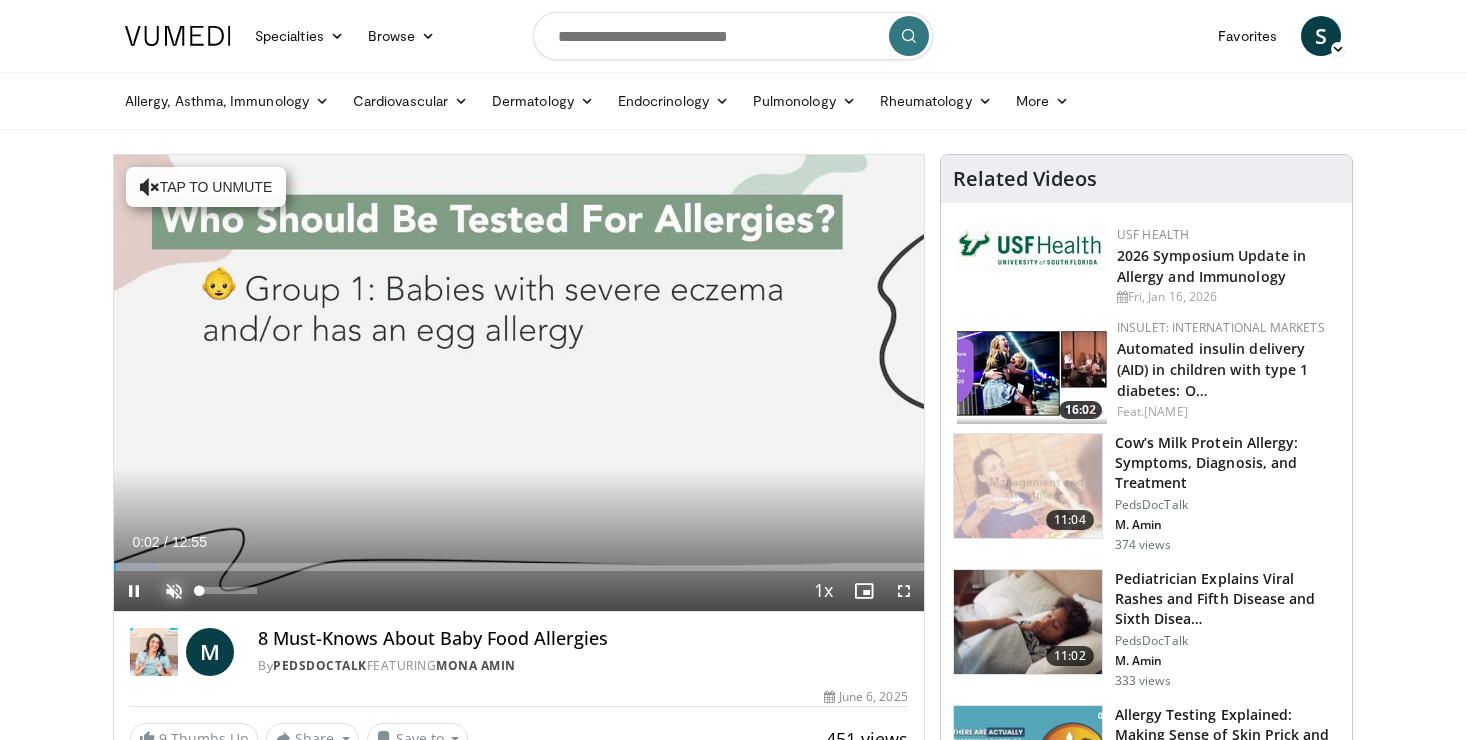 click at bounding box center (174, 591) 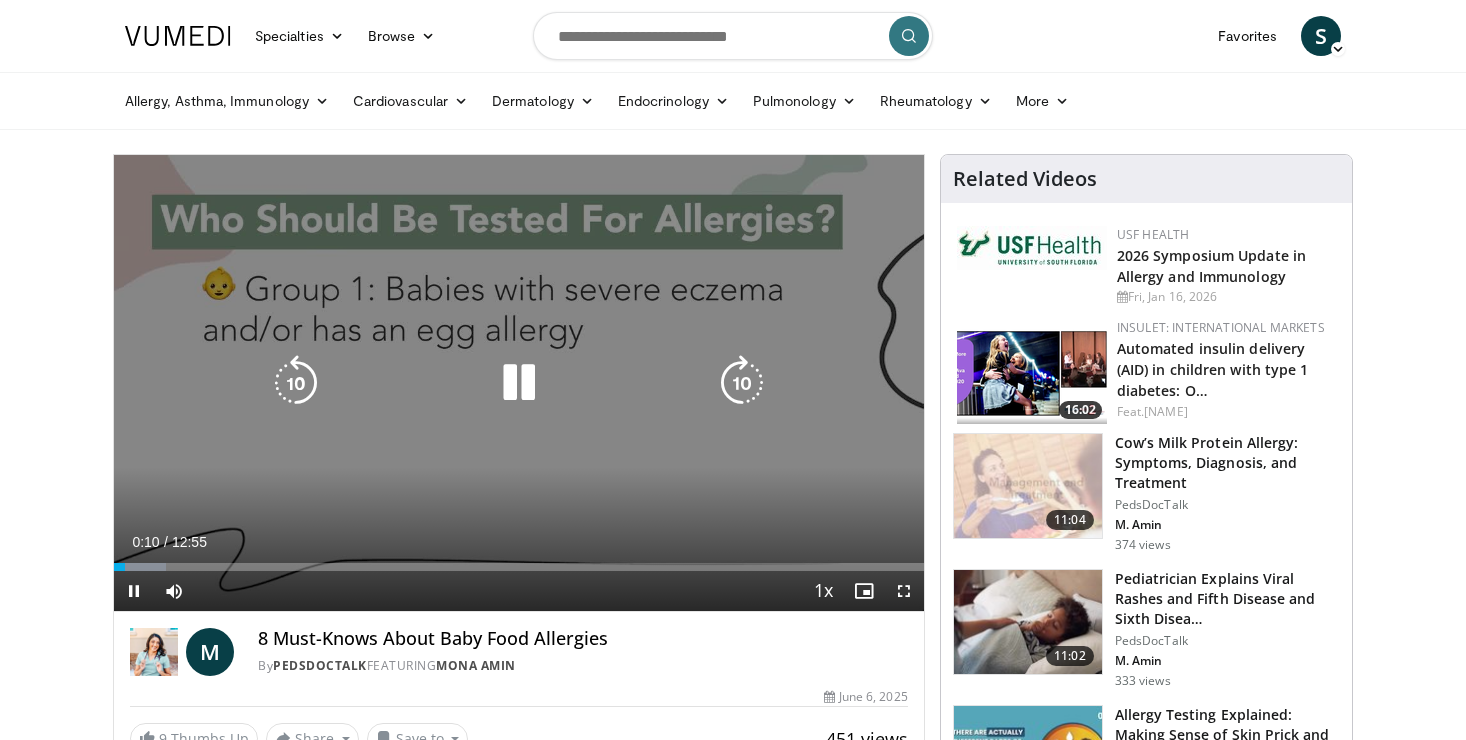 click at bounding box center [519, 383] 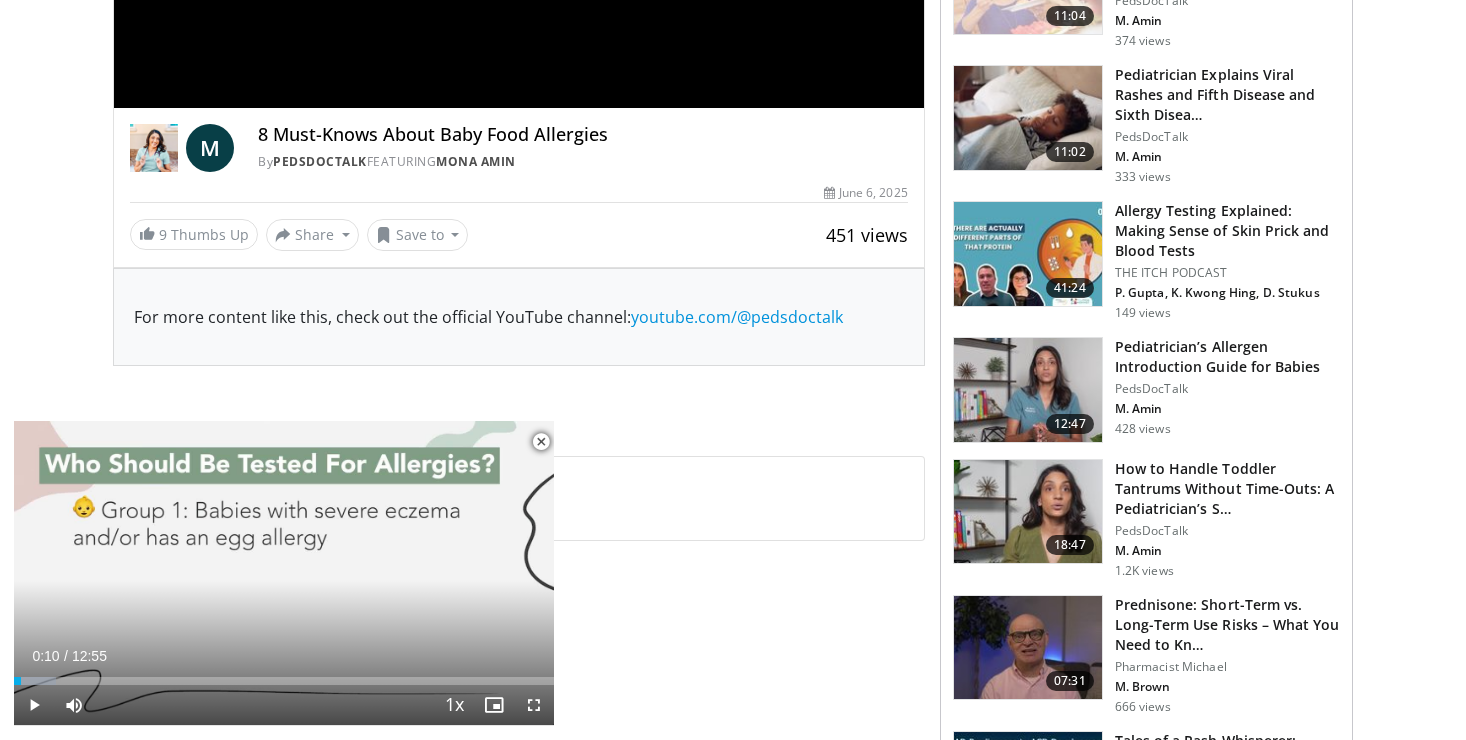 scroll, scrollTop: 500, scrollLeft: 0, axis: vertical 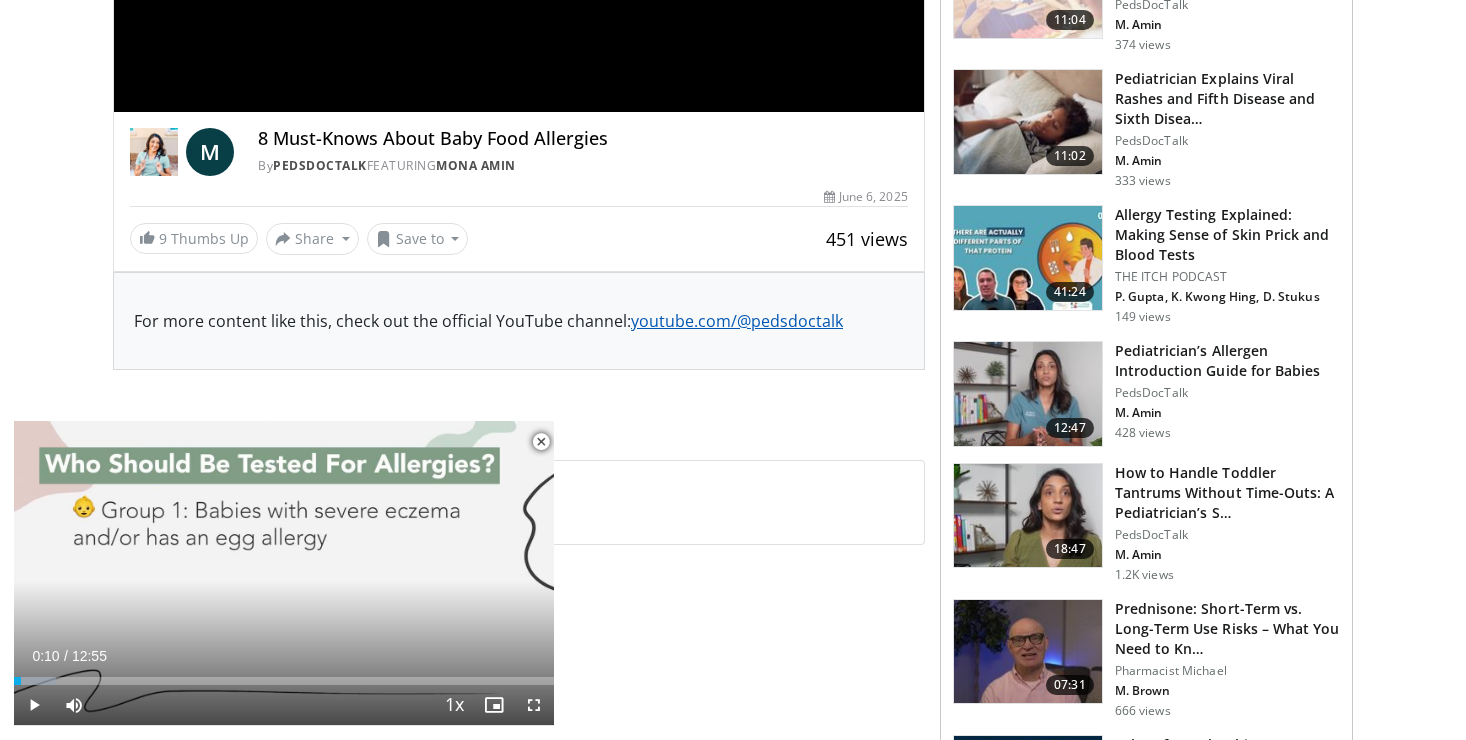 click on "youtube.com/@pedsdoctalk" at bounding box center [737, 321] 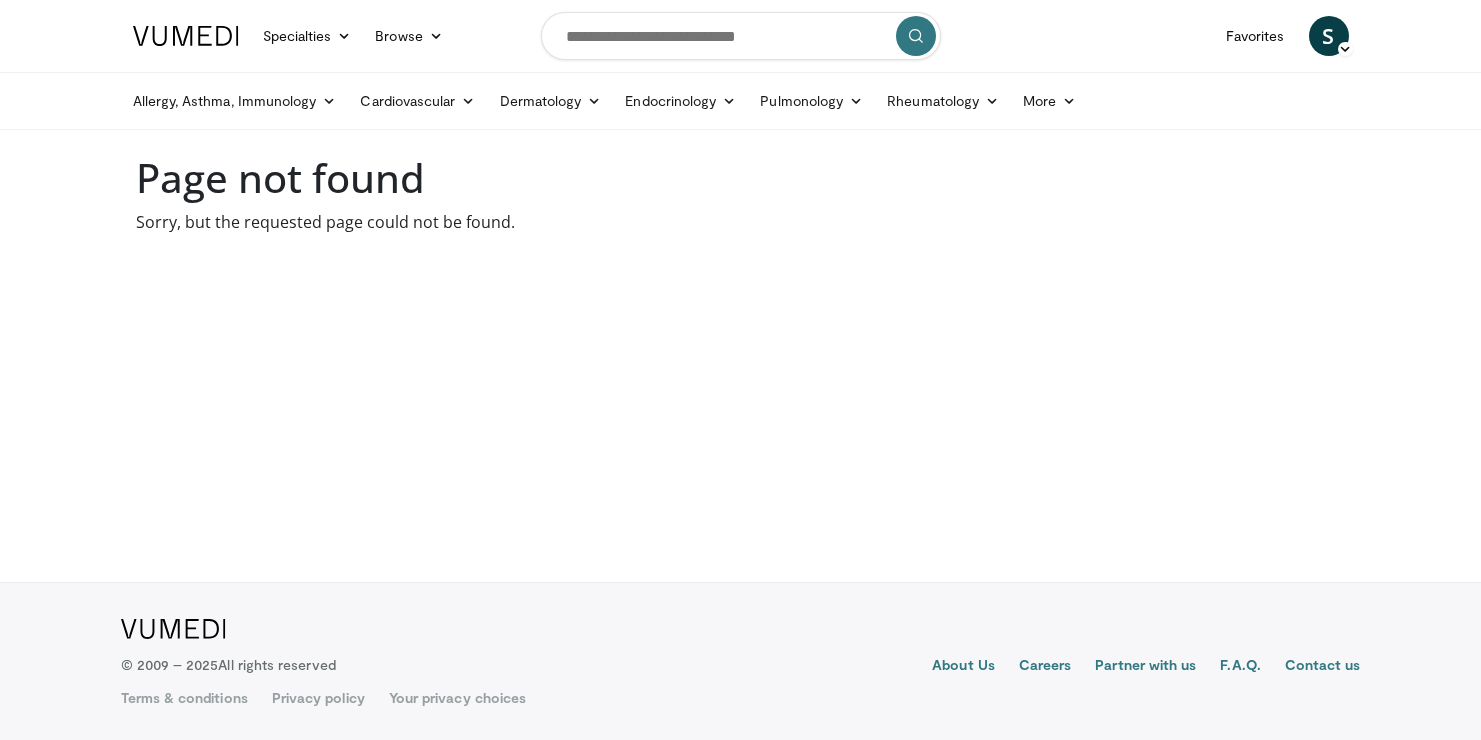 scroll, scrollTop: 0, scrollLeft: 0, axis: both 